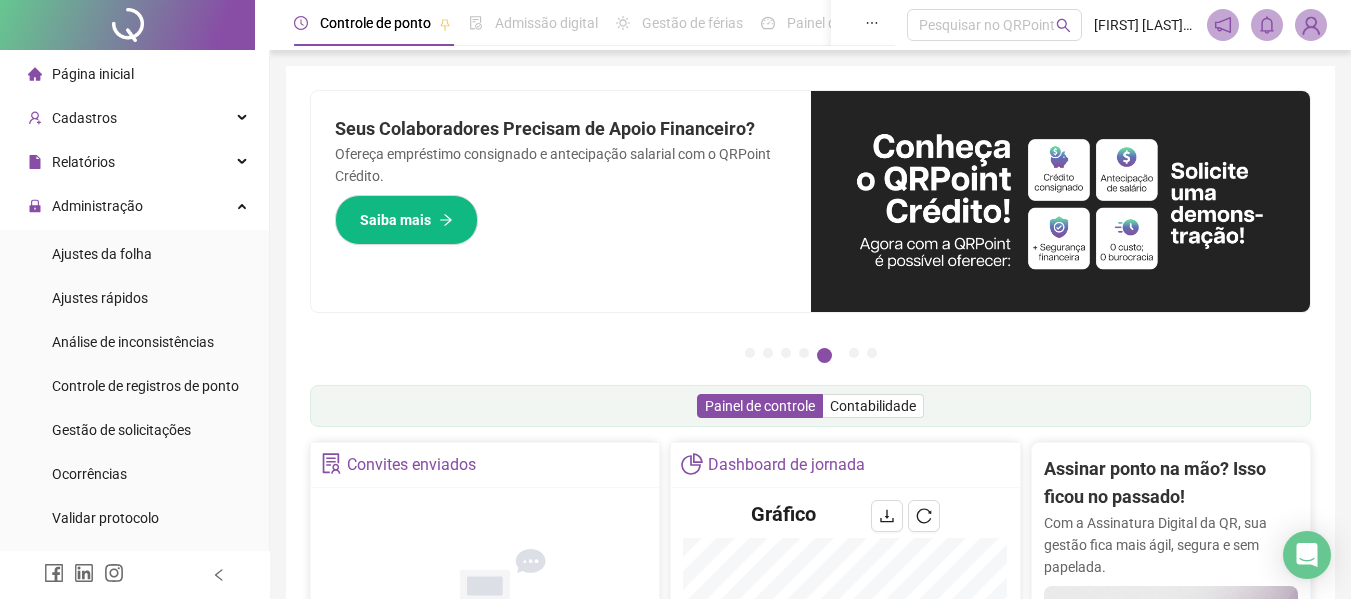 scroll, scrollTop: 0, scrollLeft: 0, axis: both 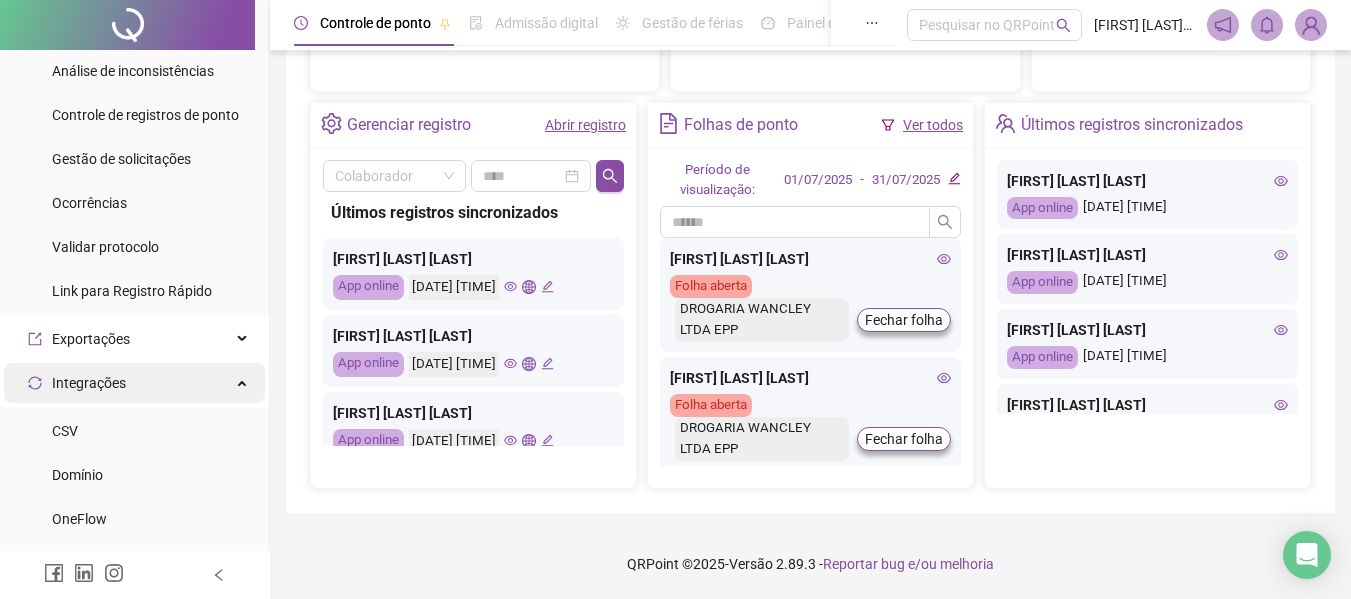 click on "Integrações" at bounding box center (134, 383) 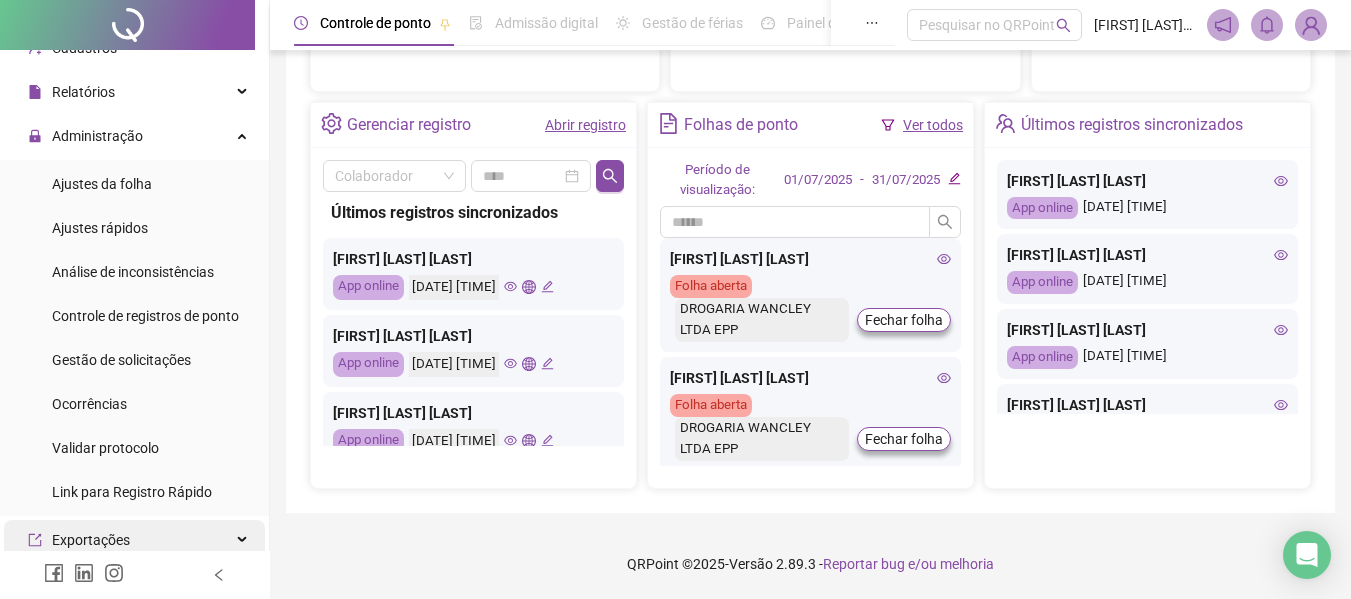 scroll, scrollTop: 0, scrollLeft: 0, axis: both 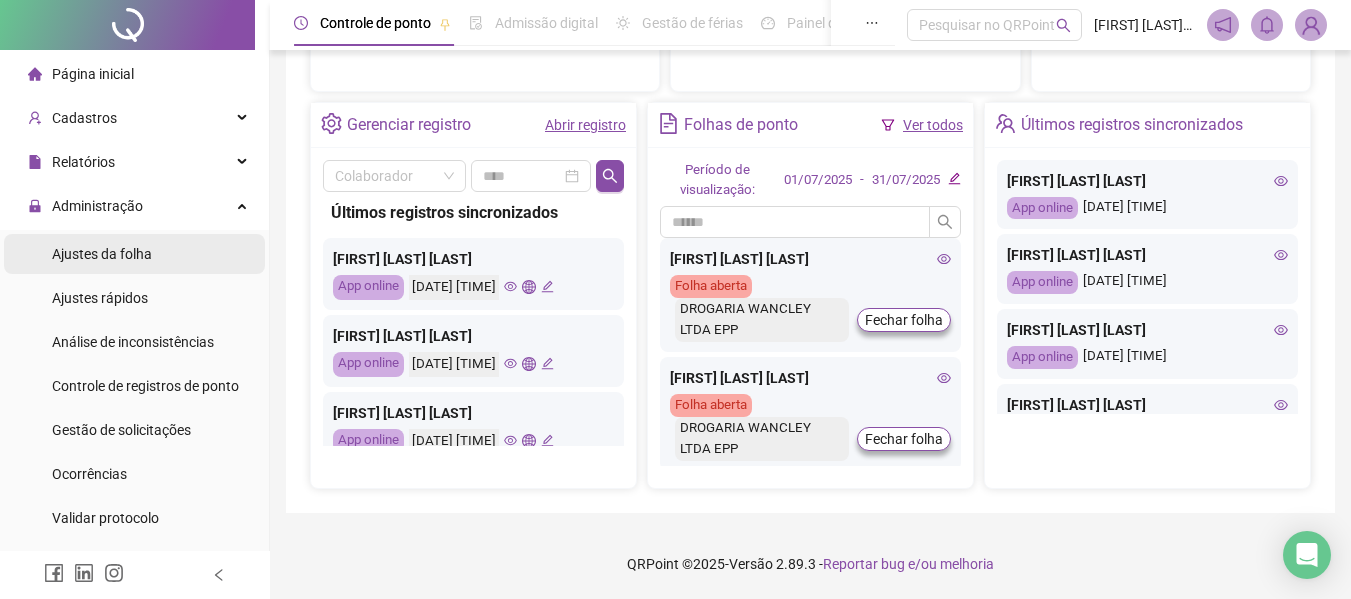 click on "Ajustes da folha" at bounding box center (134, 254) 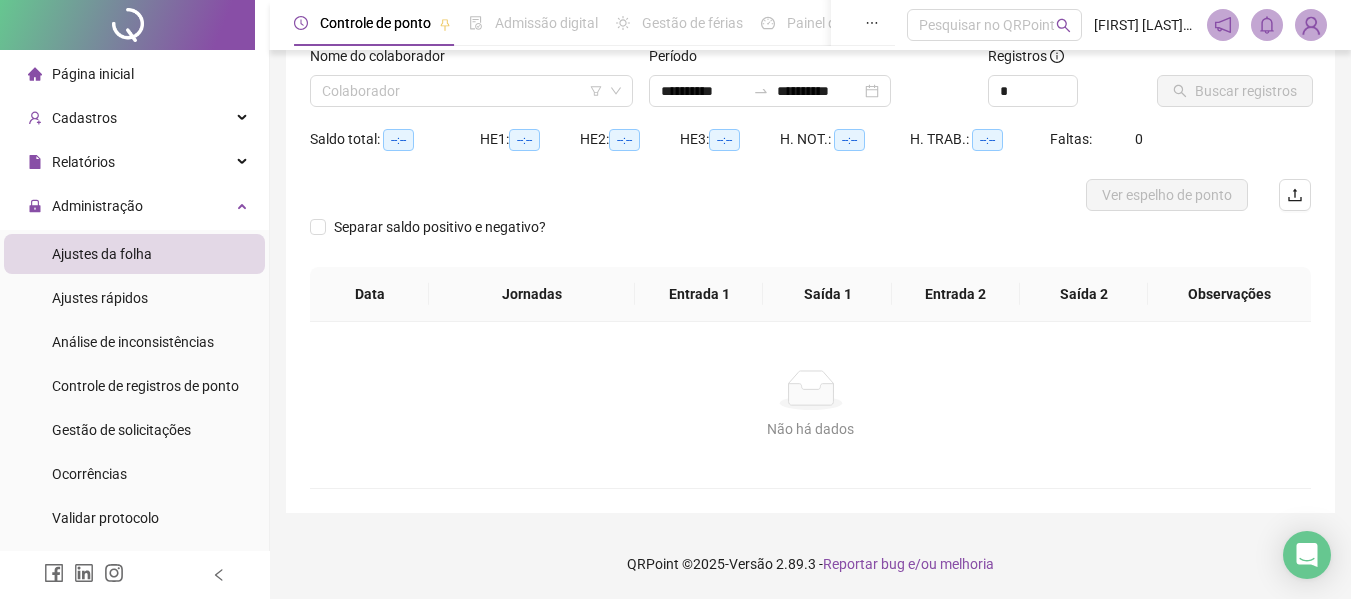 scroll, scrollTop: 139, scrollLeft: 0, axis: vertical 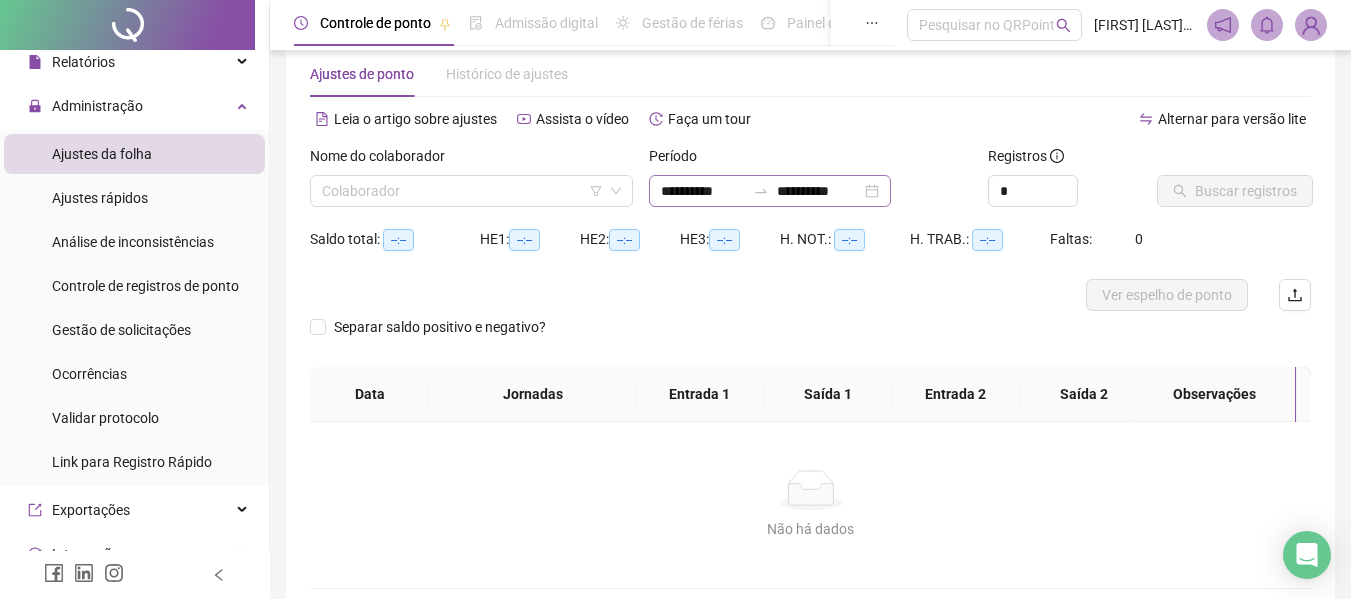 click on "**********" at bounding box center (770, 191) 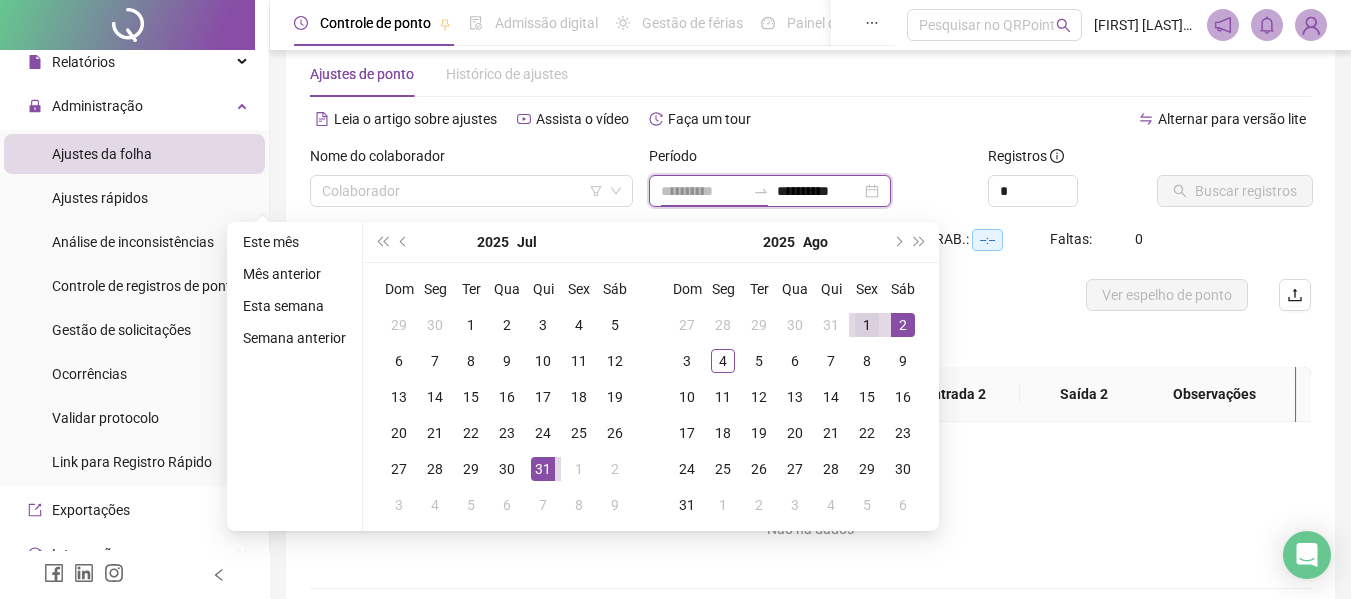 type on "**********" 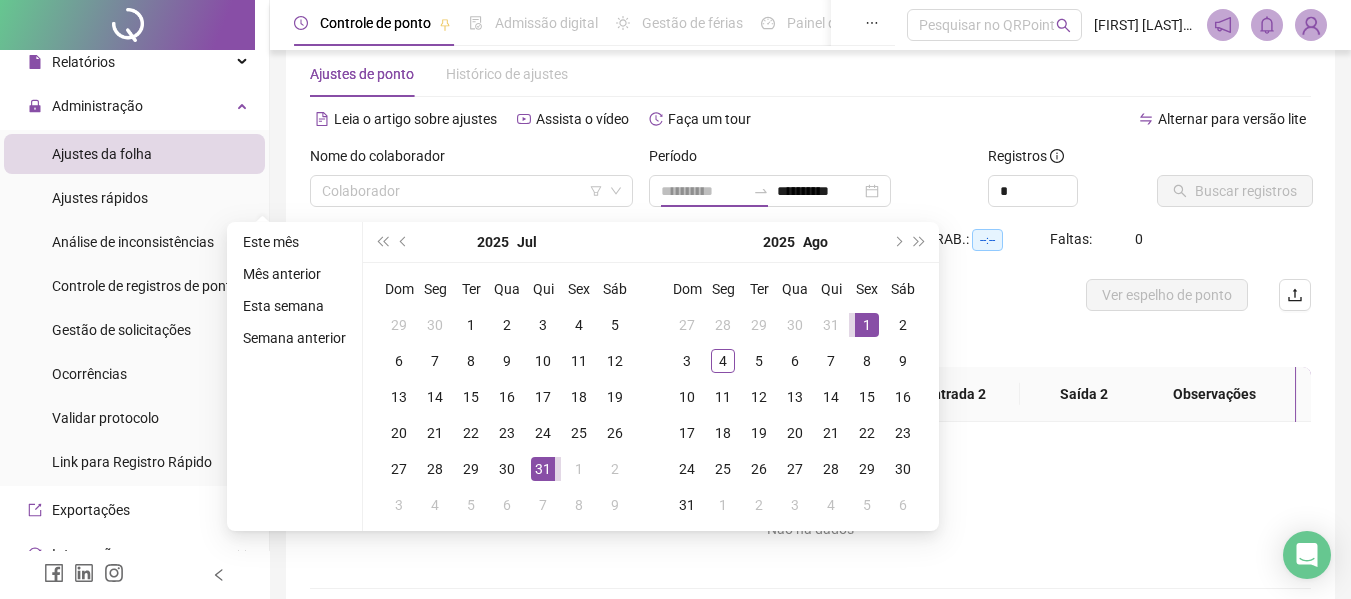 click on "1" at bounding box center (867, 325) 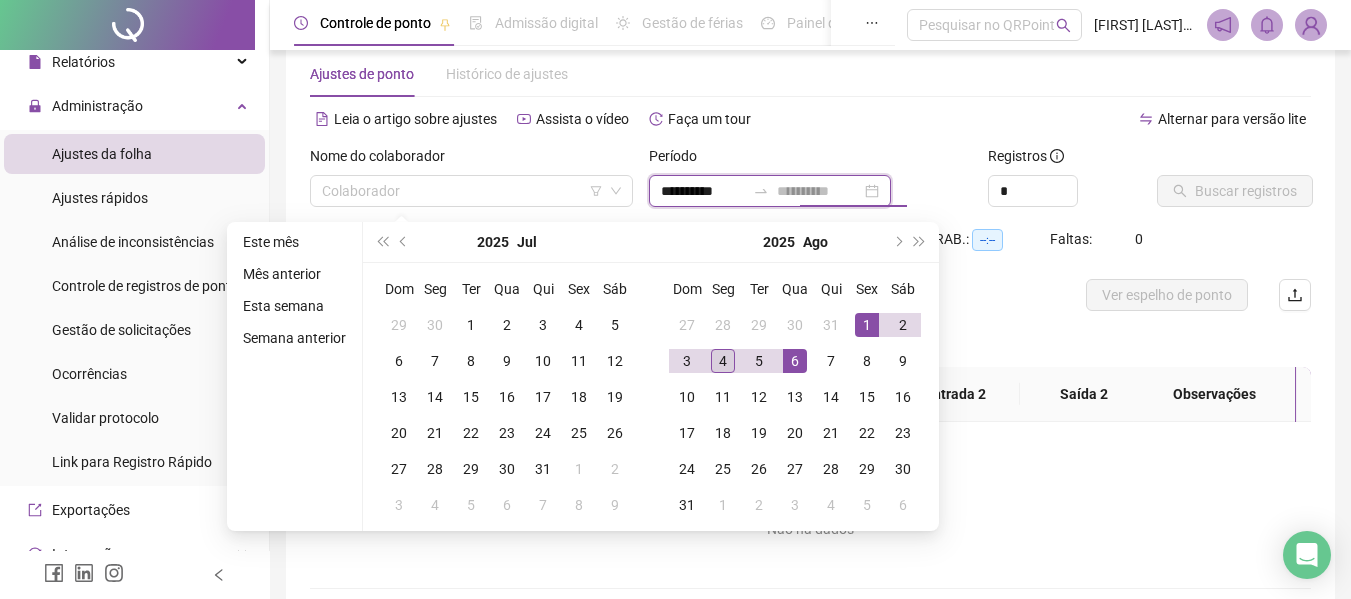 type on "**********" 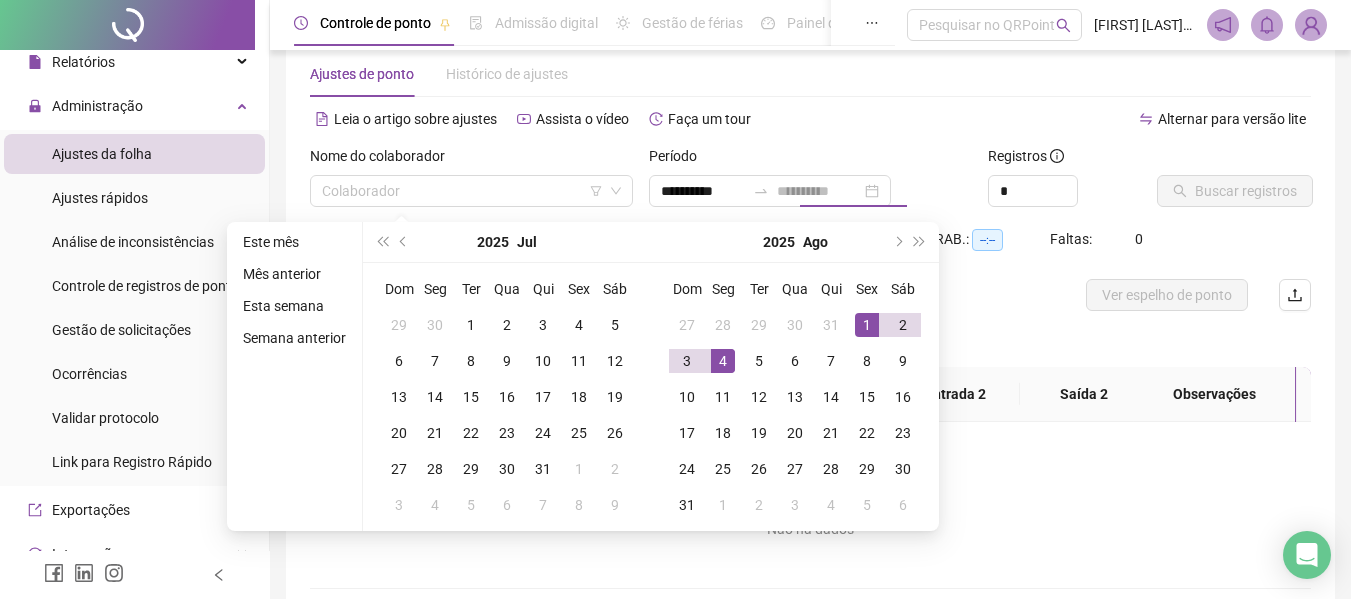 click on "4" at bounding box center [723, 361] 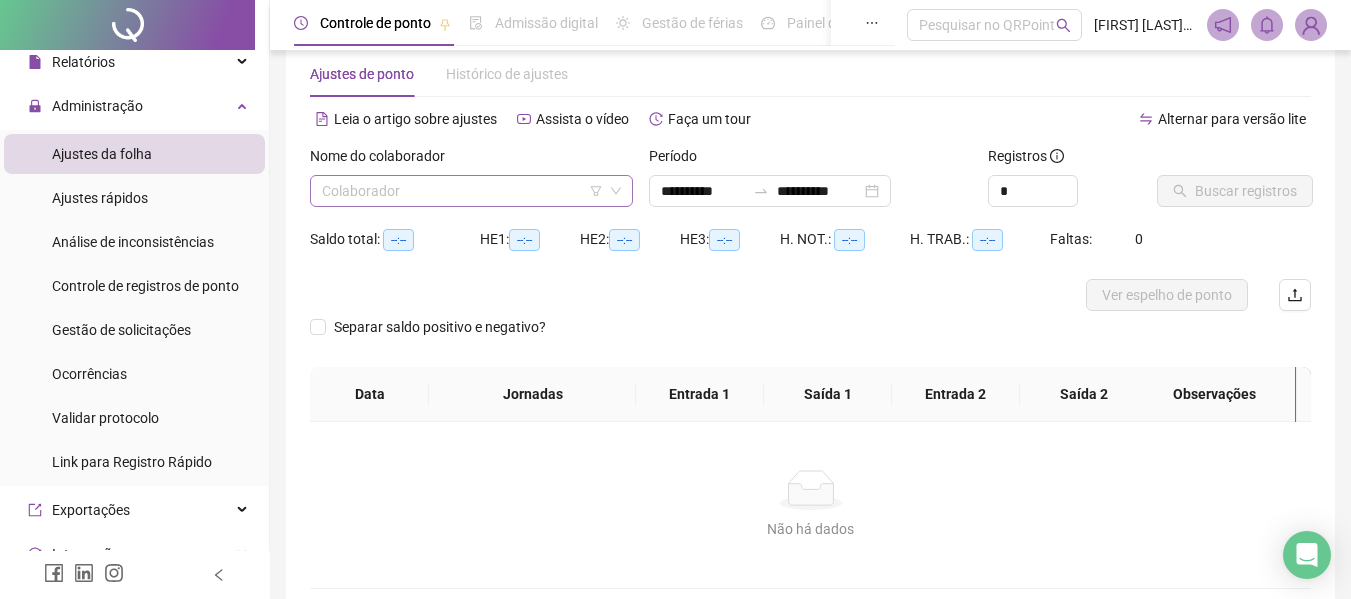 click at bounding box center [462, 191] 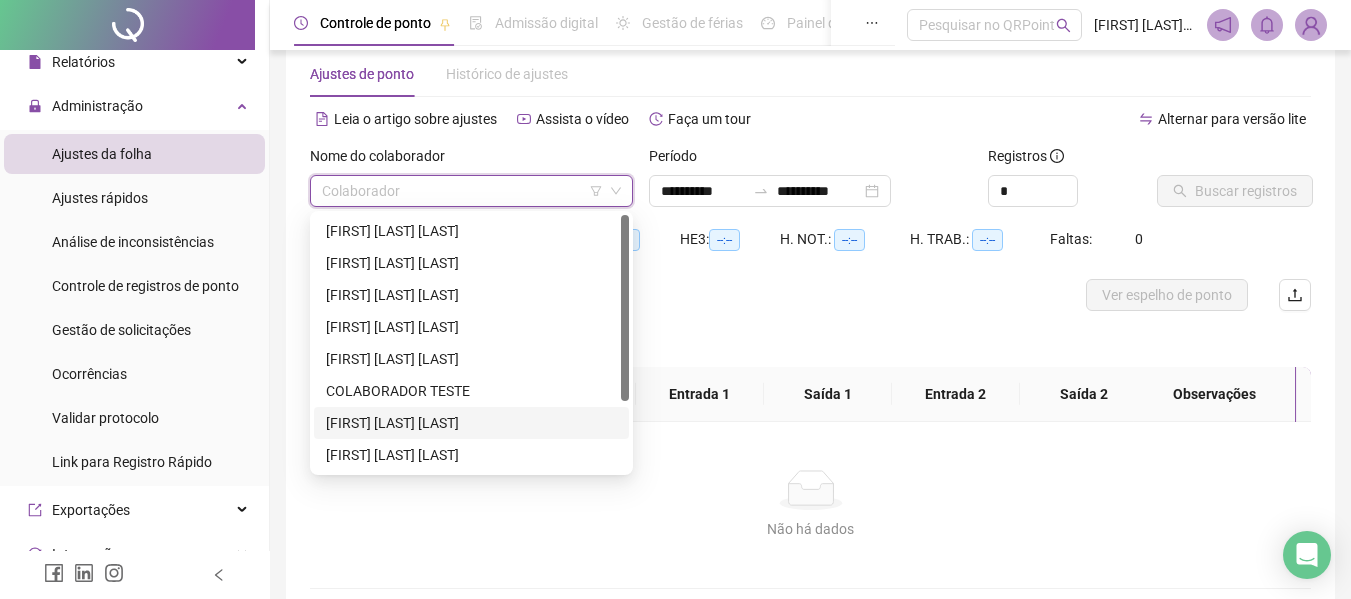 click on "[FIRST] [LAST] [LAST]" at bounding box center (471, 423) 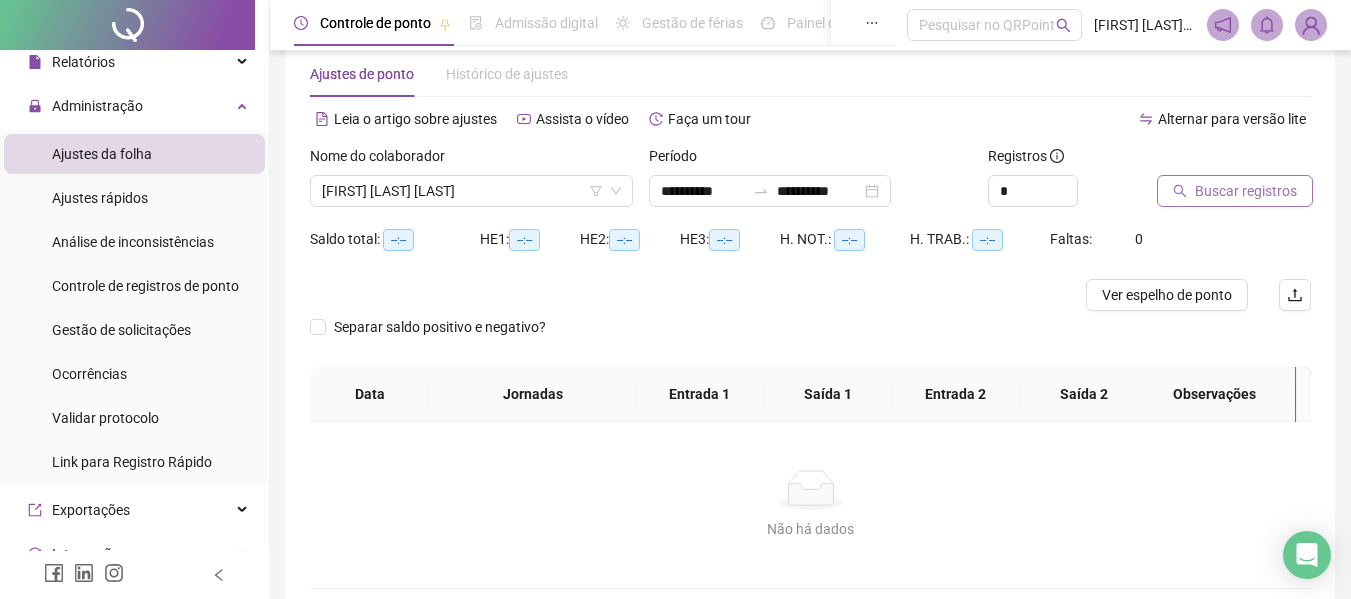 click on "Buscar registros" at bounding box center (1246, 191) 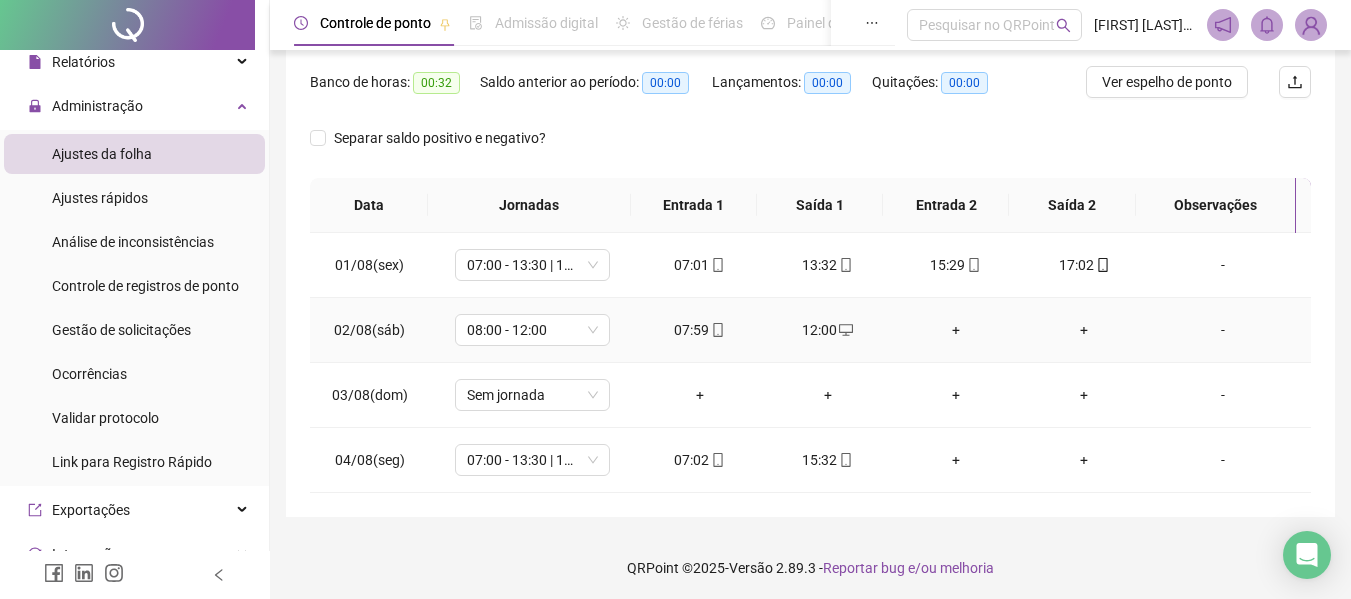 scroll, scrollTop: 256, scrollLeft: 0, axis: vertical 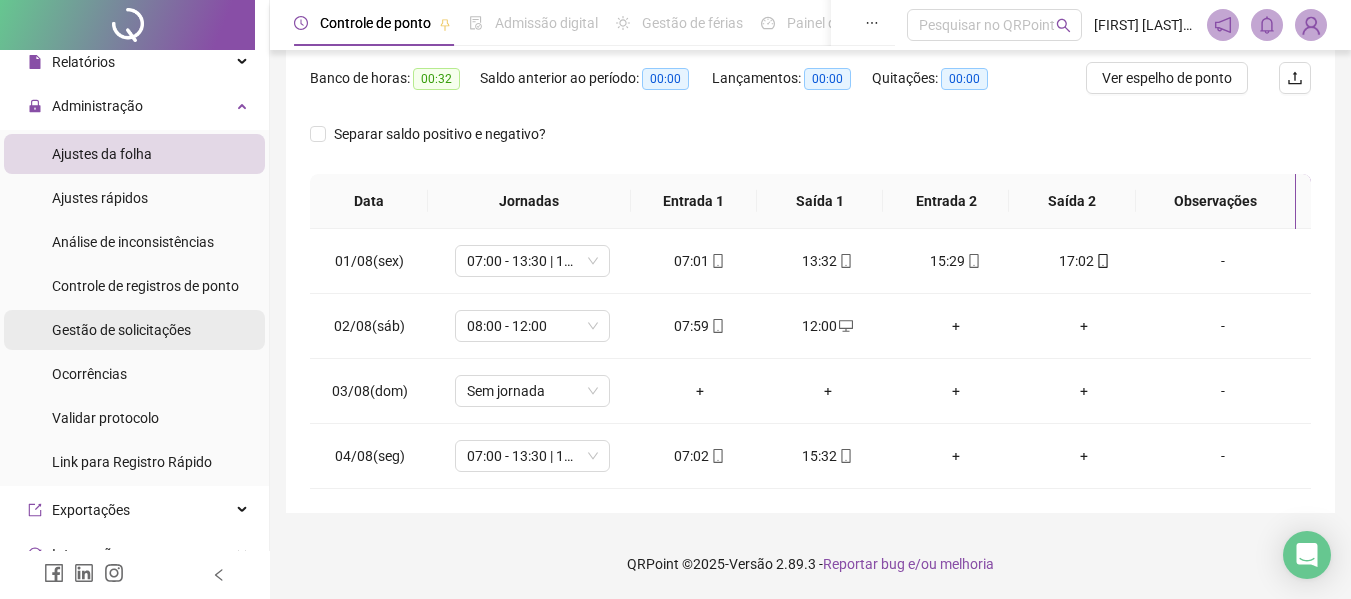 click on "Gestão de solicitações" at bounding box center [121, 330] 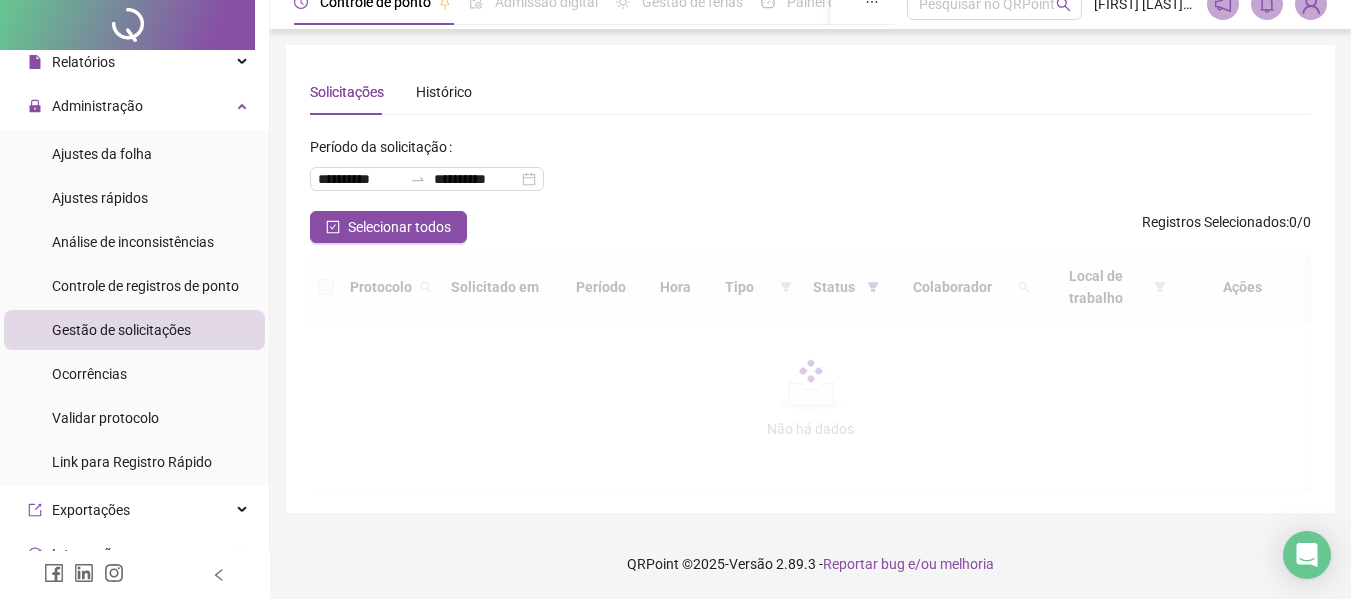 scroll, scrollTop: 0, scrollLeft: 0, axis: both 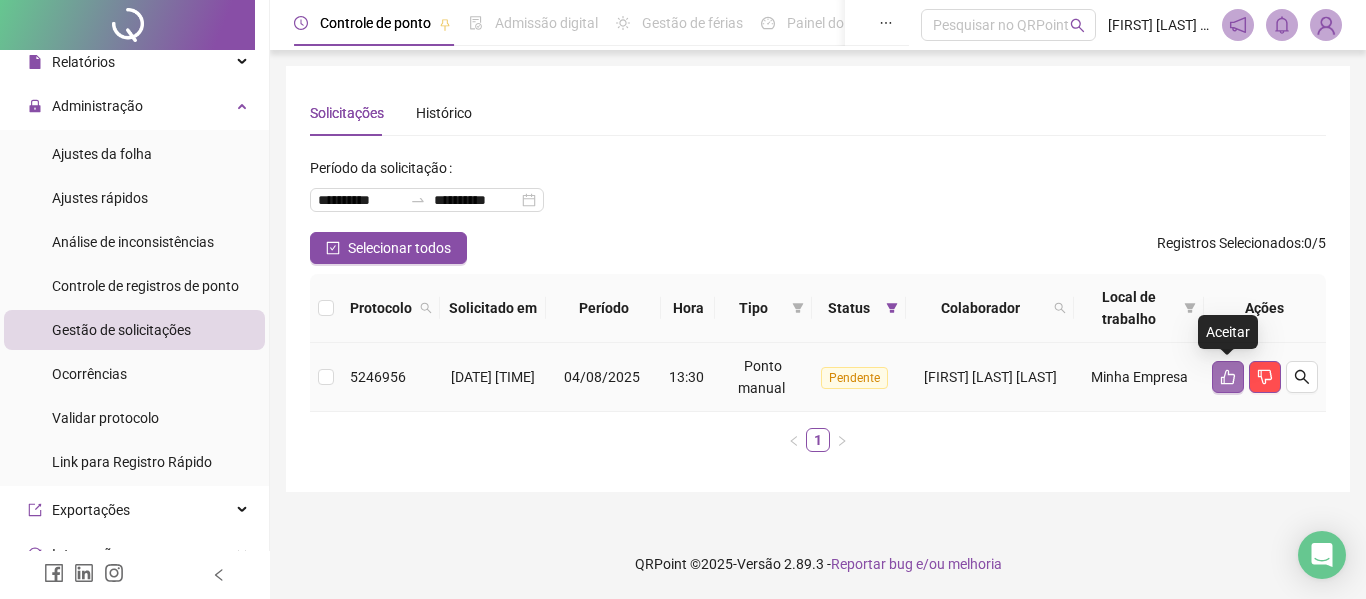 click at bounding box center (1228, 377) 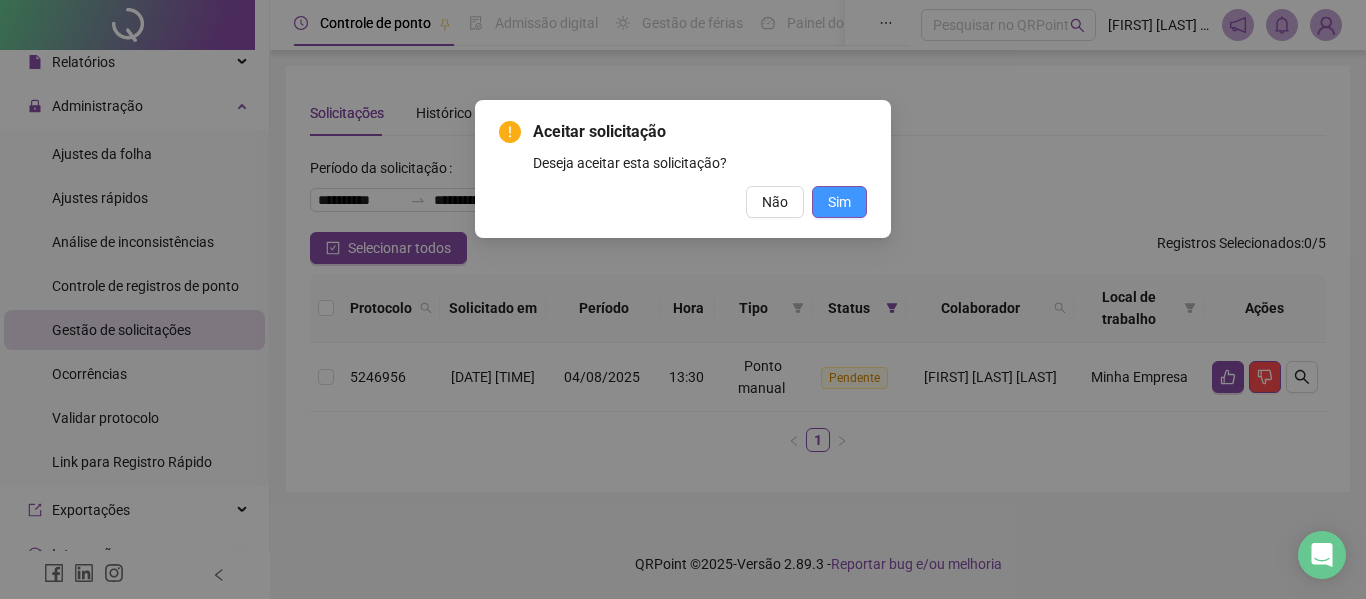 click on "Sim" at bounding box center (839, 202) 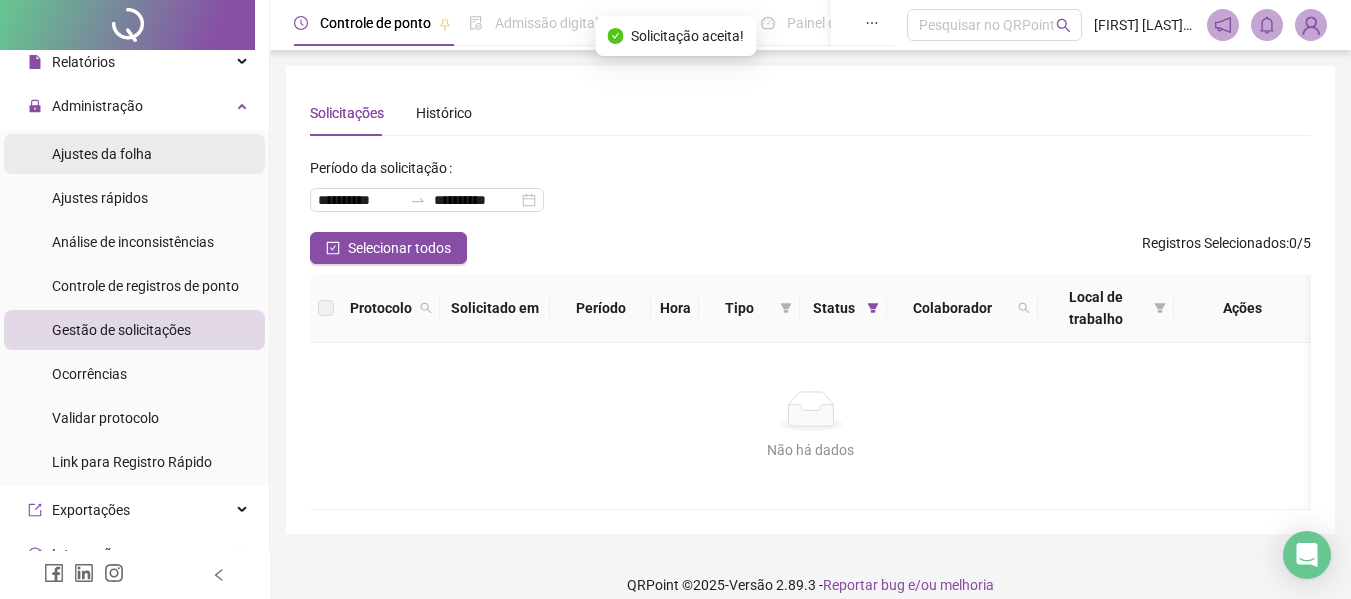 click on "Ajustes da folha" at bounding box center [102, 154] 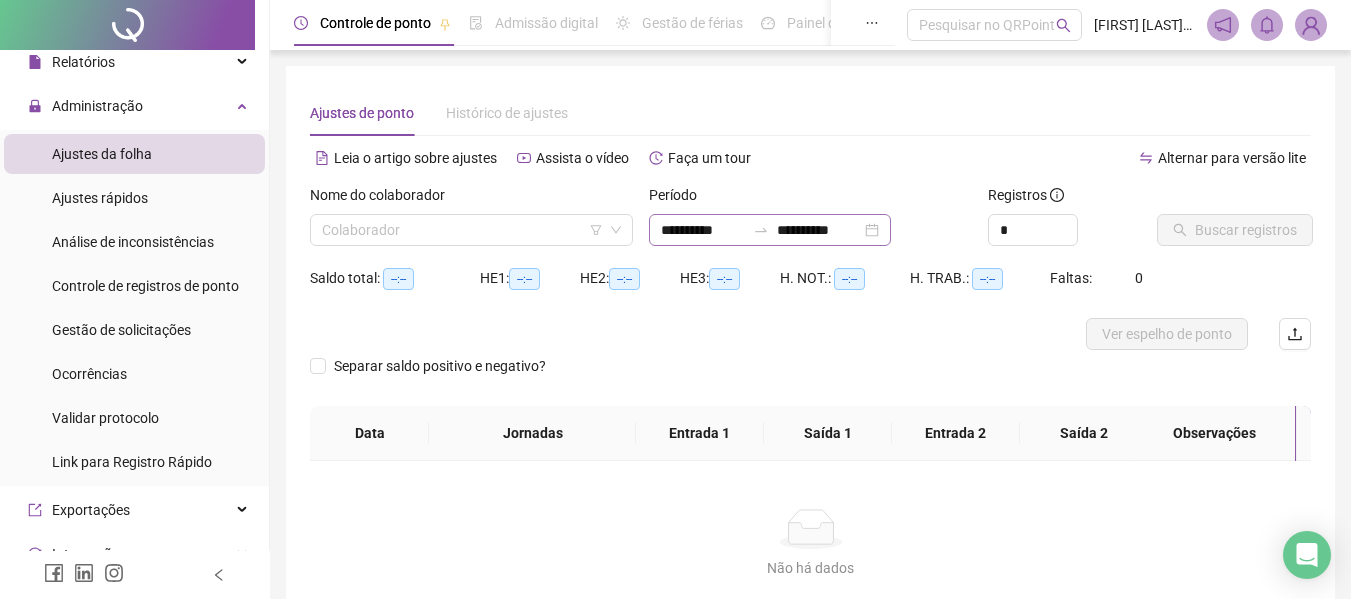 click on "**********" at bounding box center [770, 230] 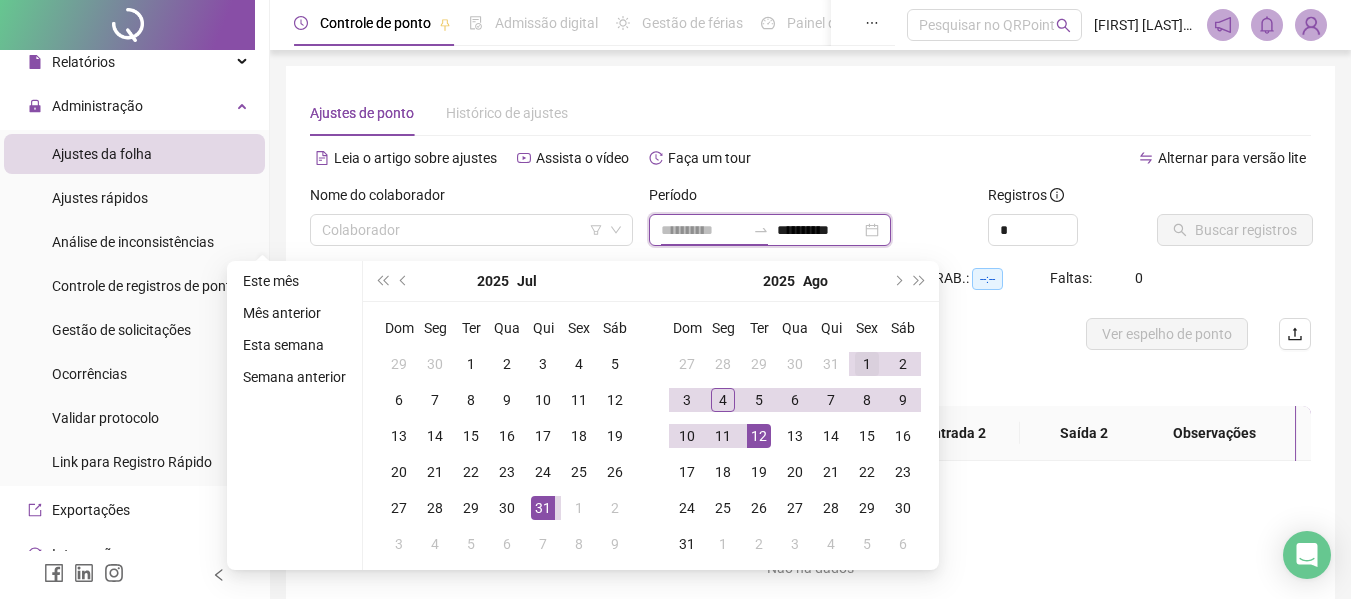 type on "**********" 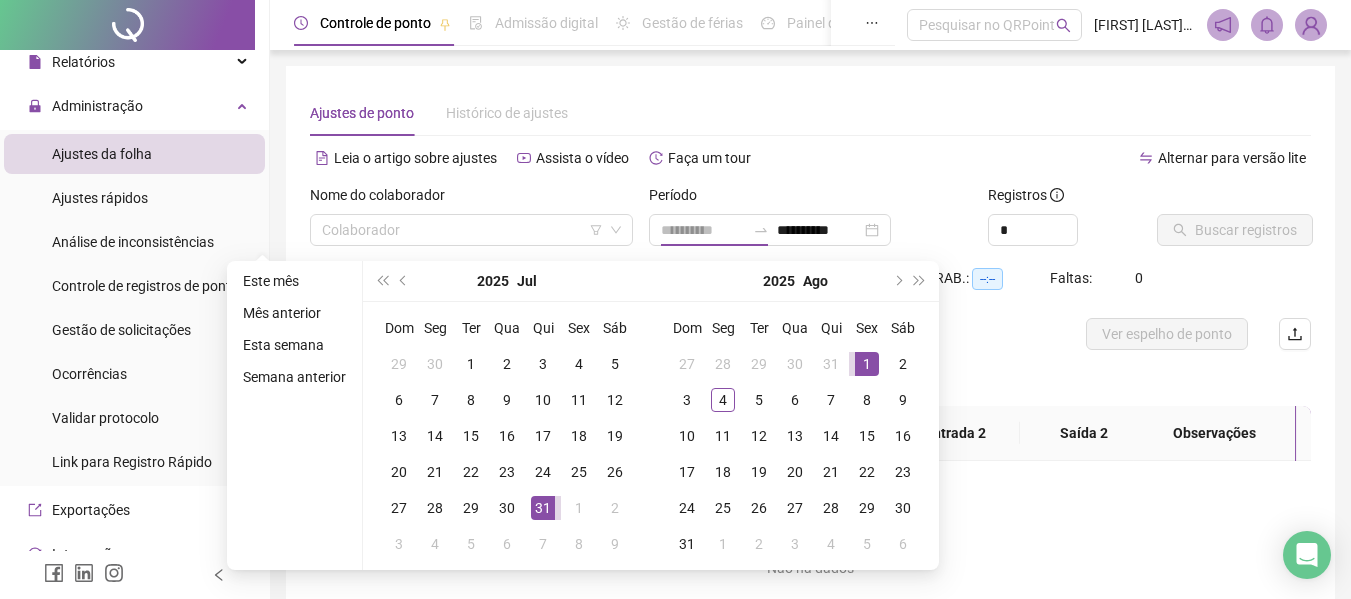 click on "1" at bounding box center [867, 364] 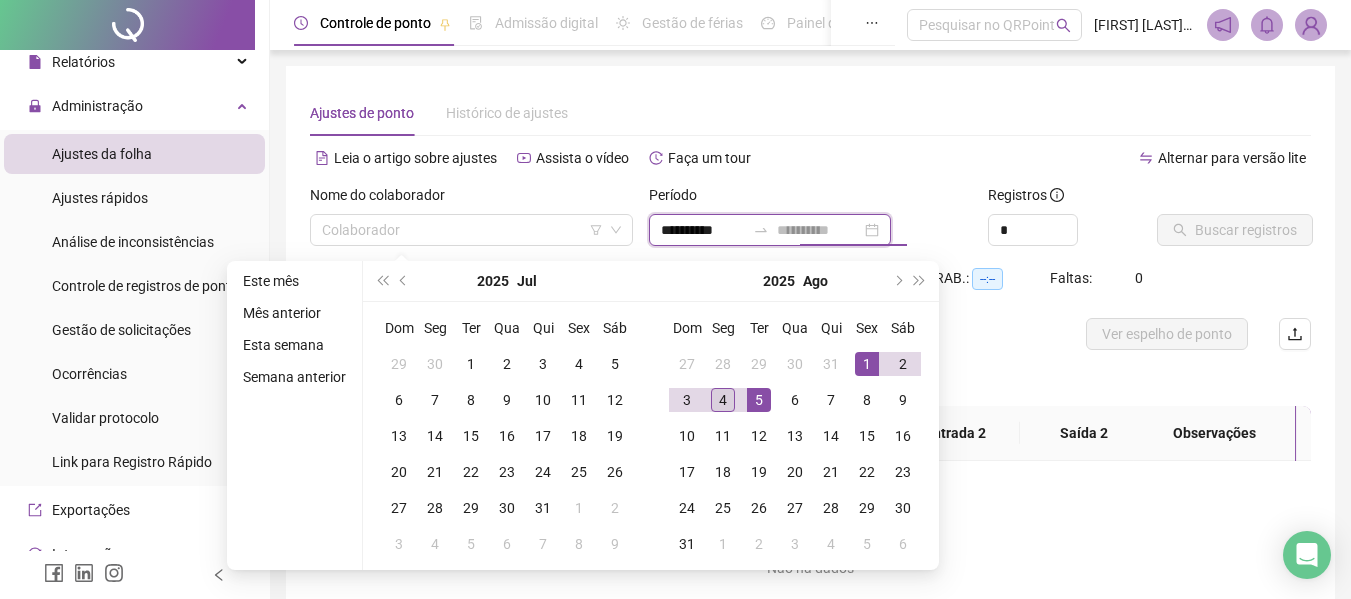 type on "**********" 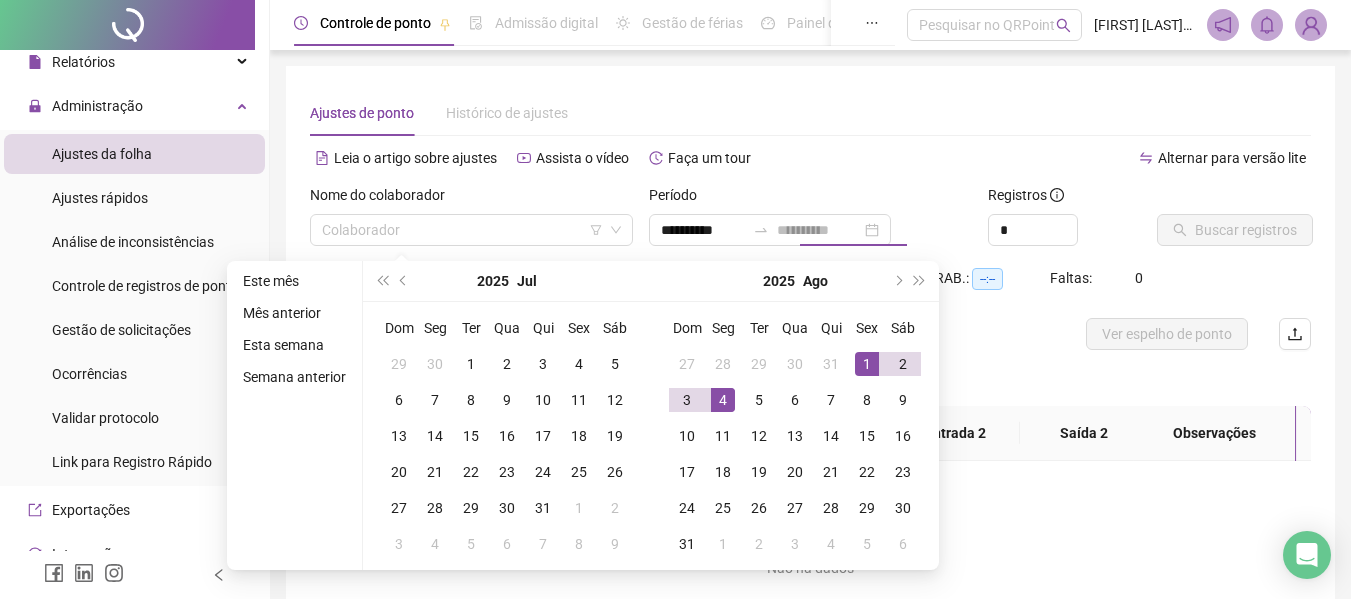 click on "4" at bounding box center (723, 400) 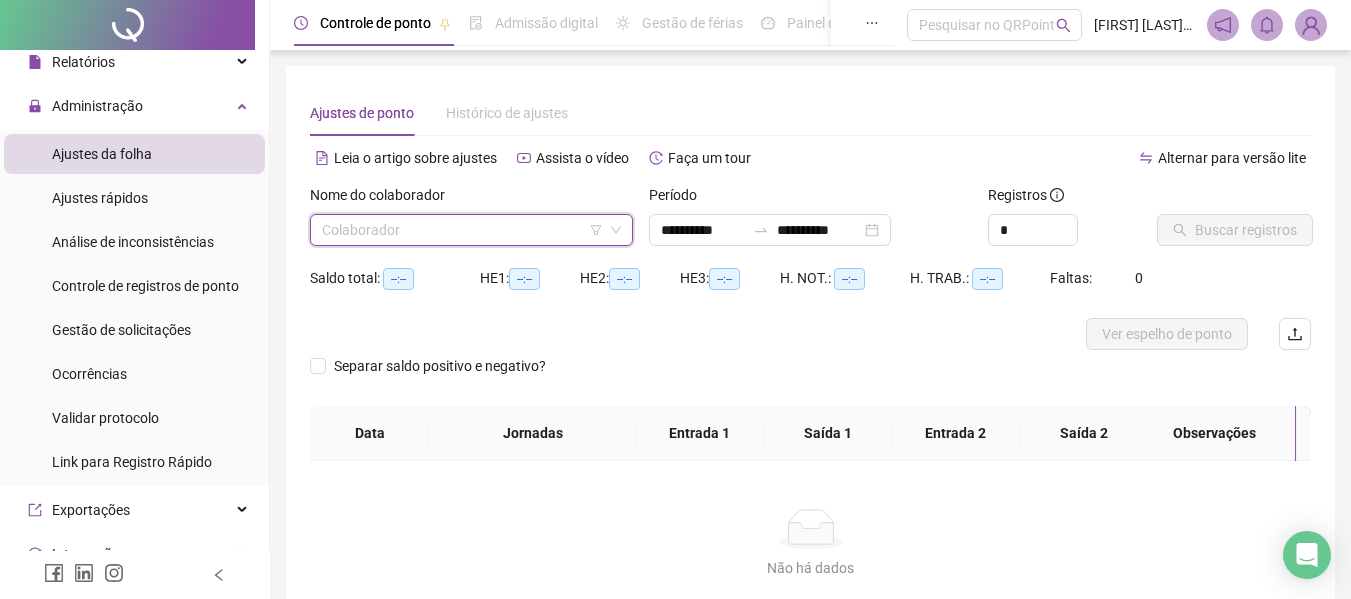 click at bounding box center (462, 230) 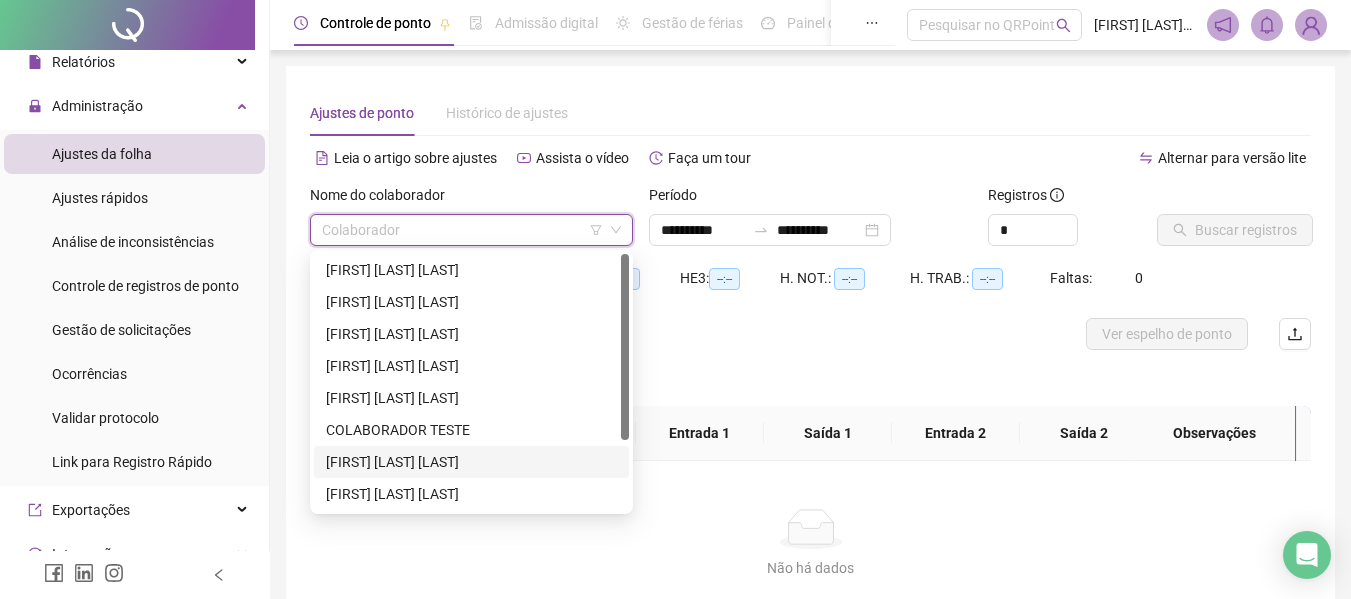 click on "[FIRST] [LAST] [LAST]" at bounding box center (471, 462) 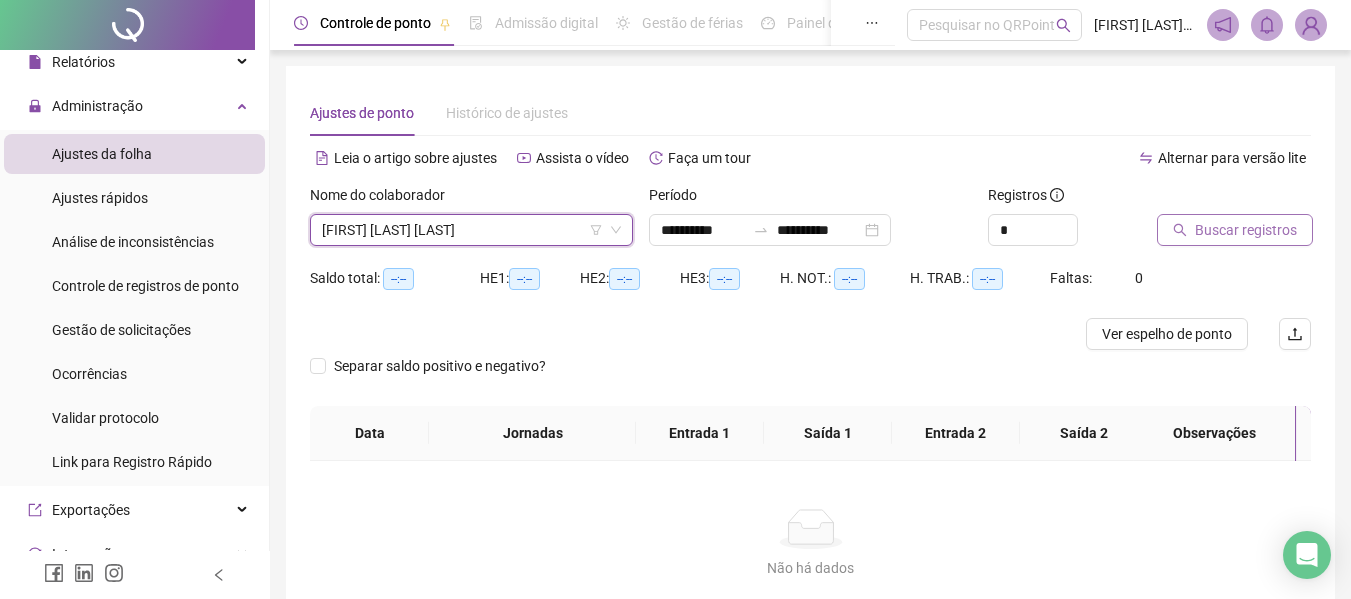 drag, startPoint x: 1225, startPoint y: 251, endPoint x: 1225, endPoint y: 233, distance: 18 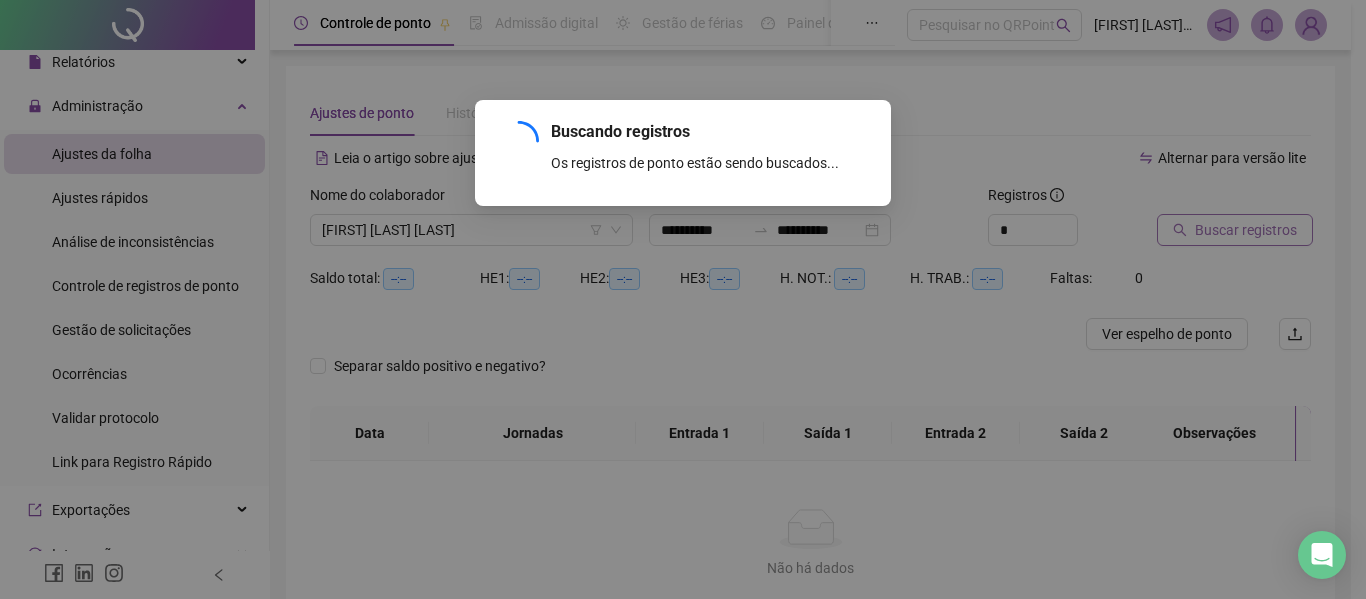 click on "Buscando registros Os registros de ponto estão sendo buscados... OK" at bounding box center [683, 299] 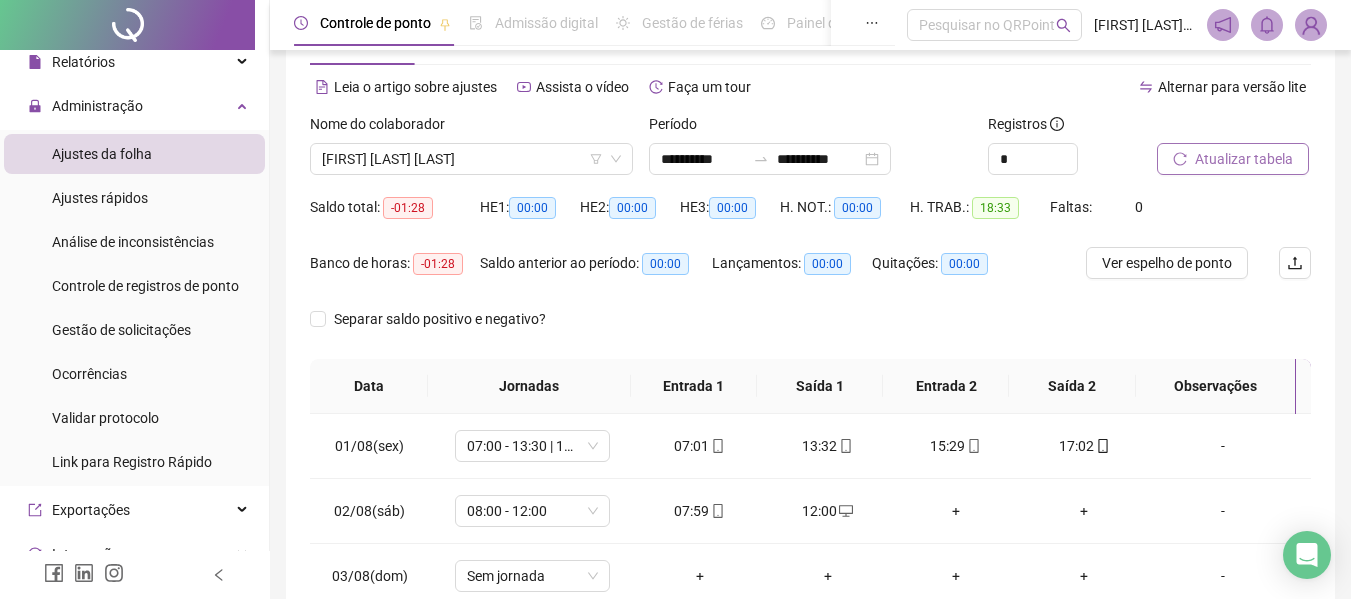 scroll, scrollTop: 0, scrollLeft: 0, axis: both 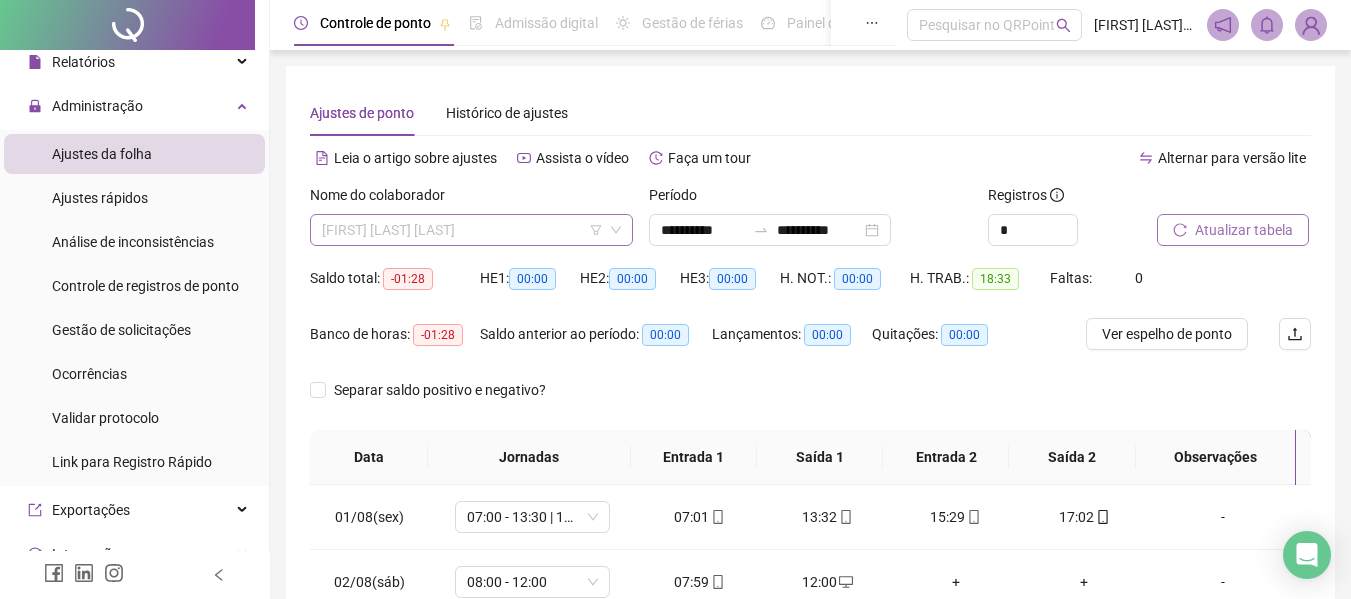 click on "[FIRST] [LAST] [LAST]" at bounding box center [471, 230] 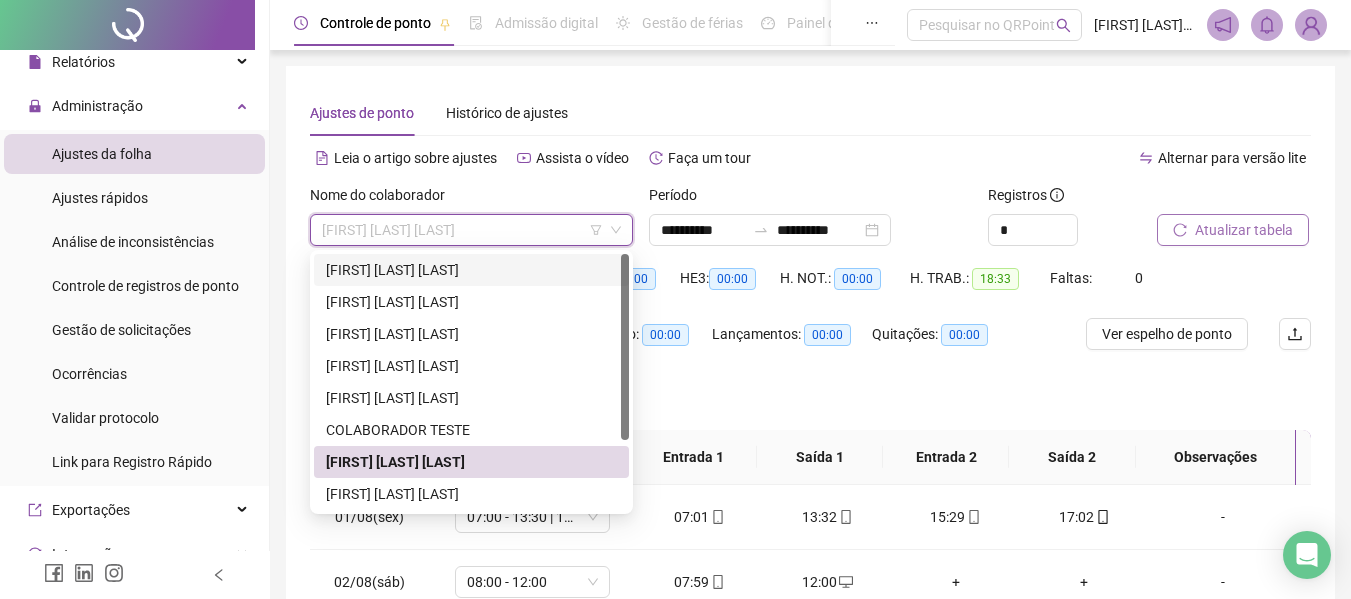 click on "[FIRST] [LAST] [LAST]" at bounding box center (471, 270) 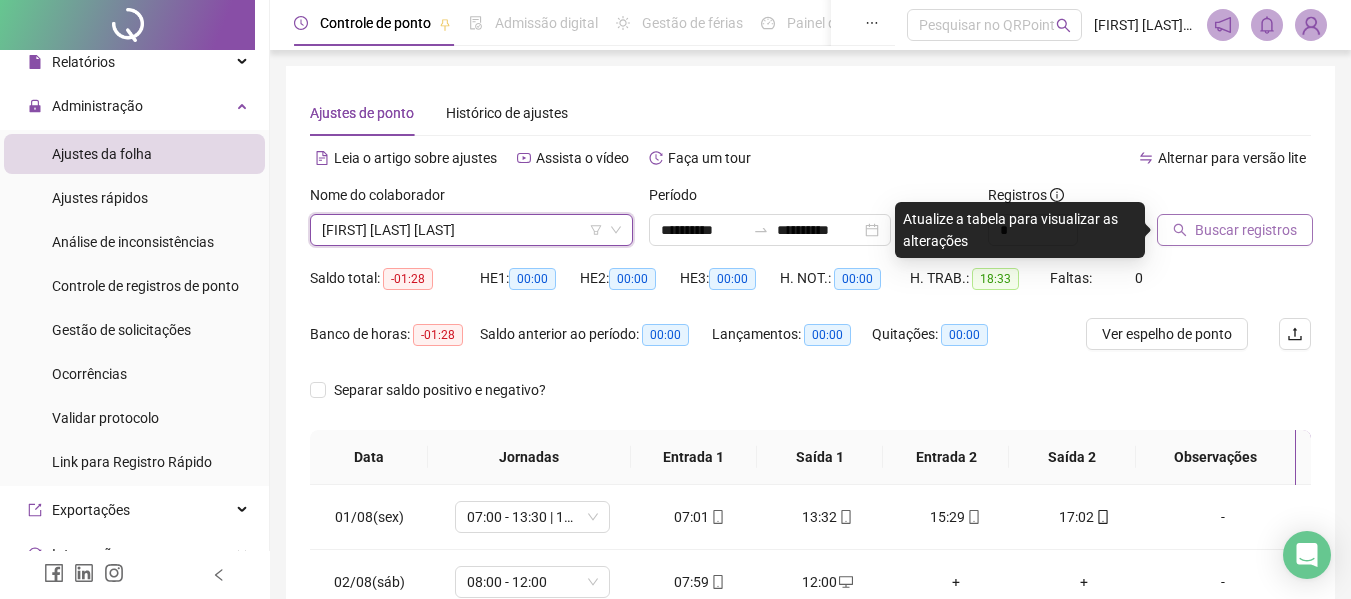 click on "Buscar registros" at bounding box center [1246, 230] 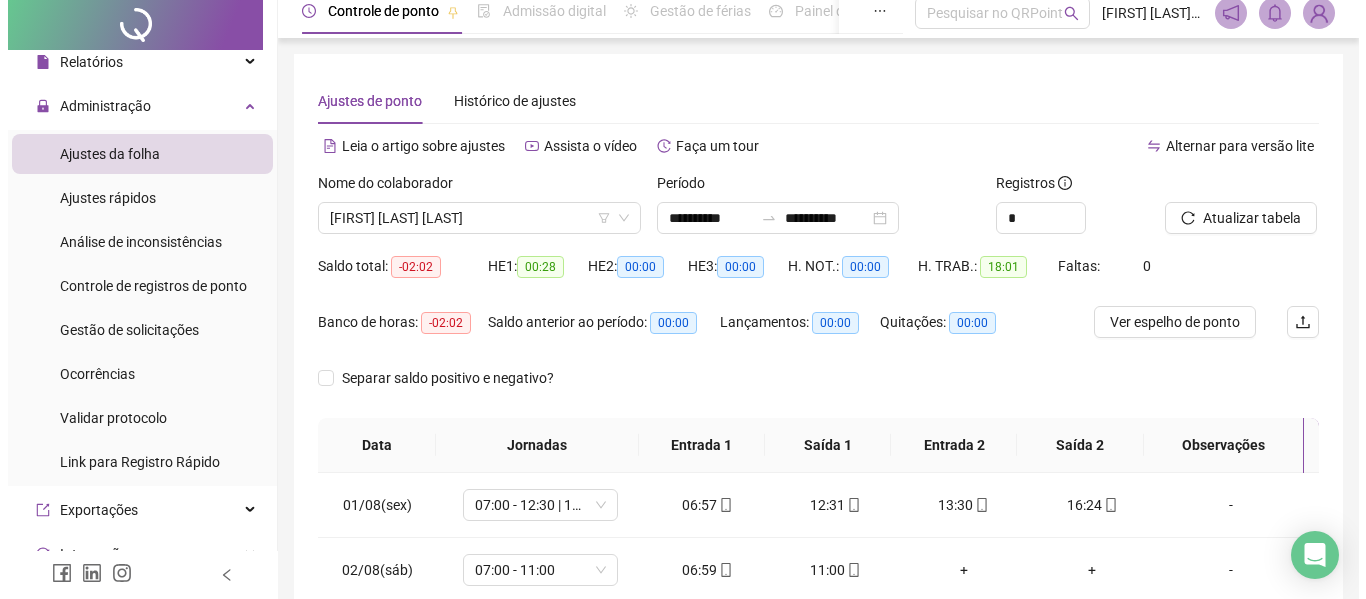 scroll, scrollTop: 0, scrollLeft: 0, axis: both 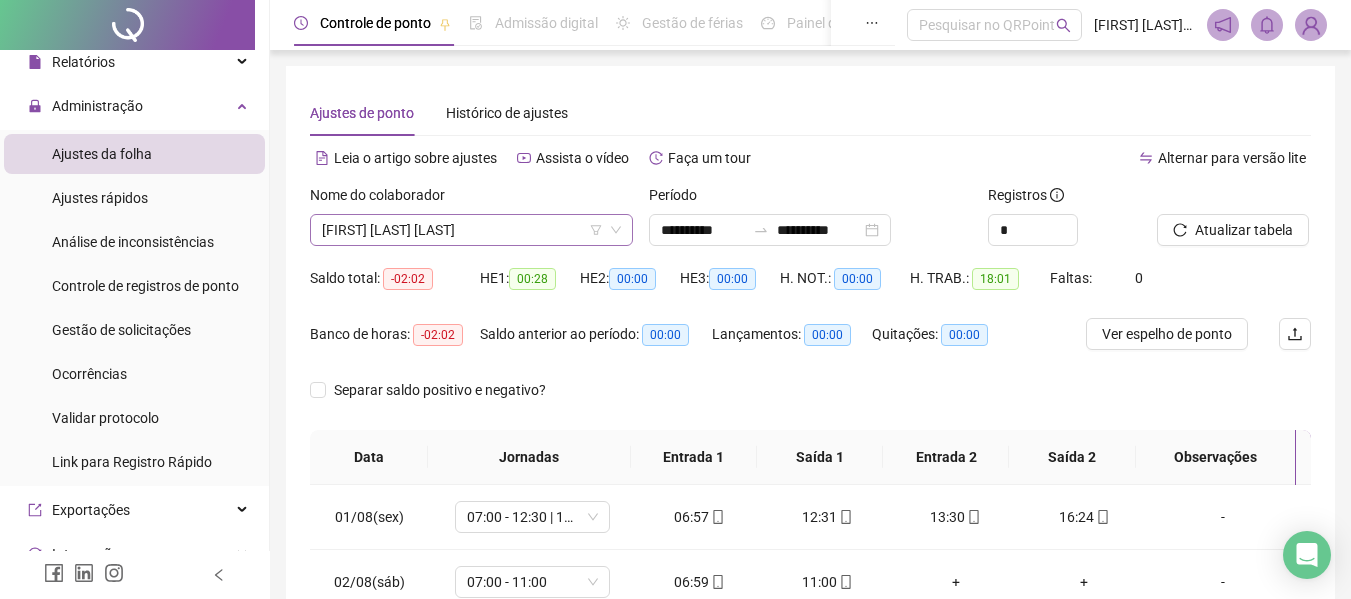 click on "[FIRST] [LAST] [LAST]" at bounding box center [471, 230] 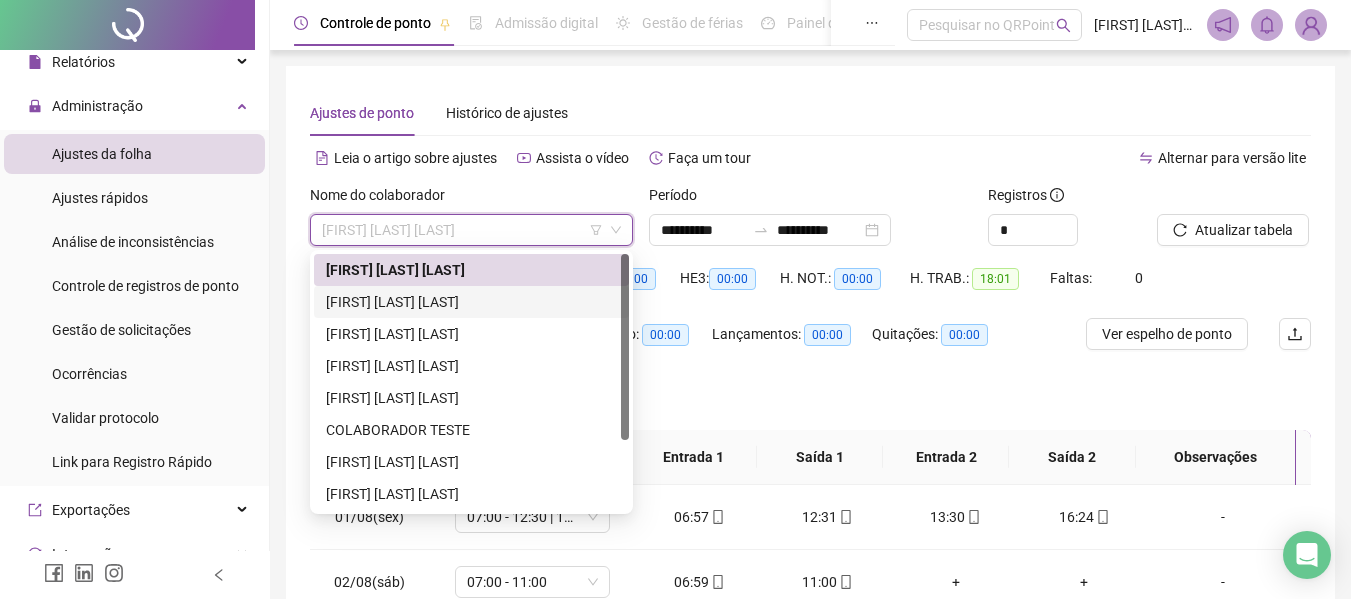 click on "[FIRST] [LAST] [LAST]" at bounding box center [471, 302] 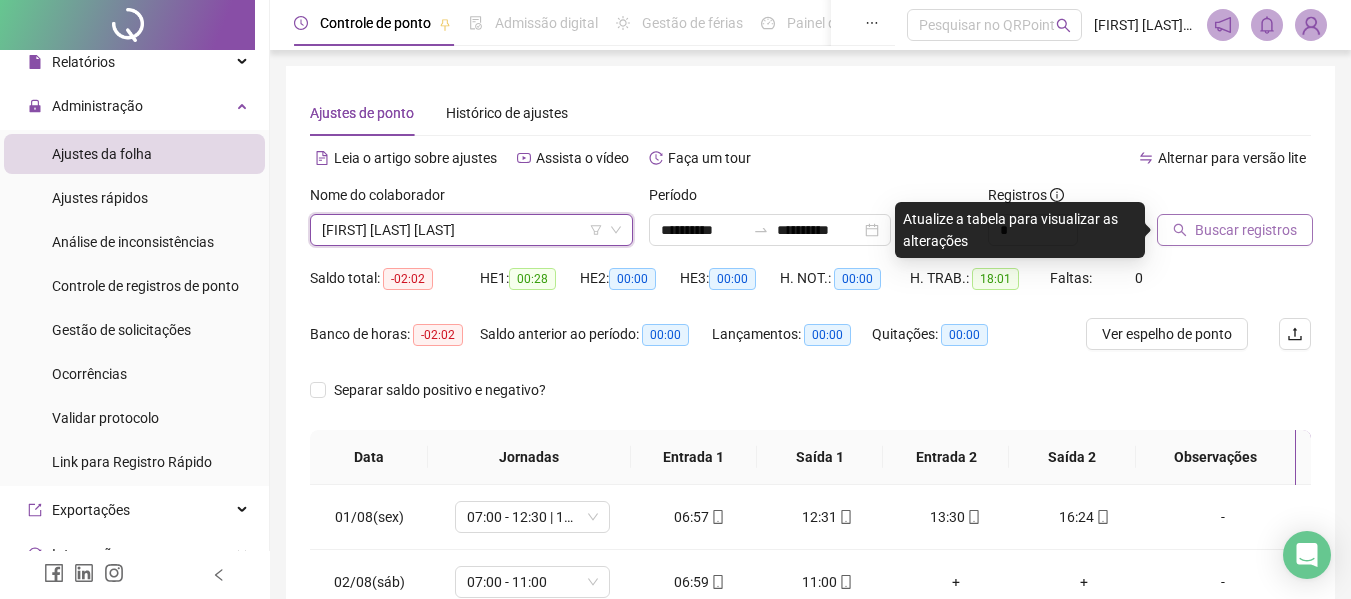 click on "Buscar registros" at bounding box center [1246, 230] 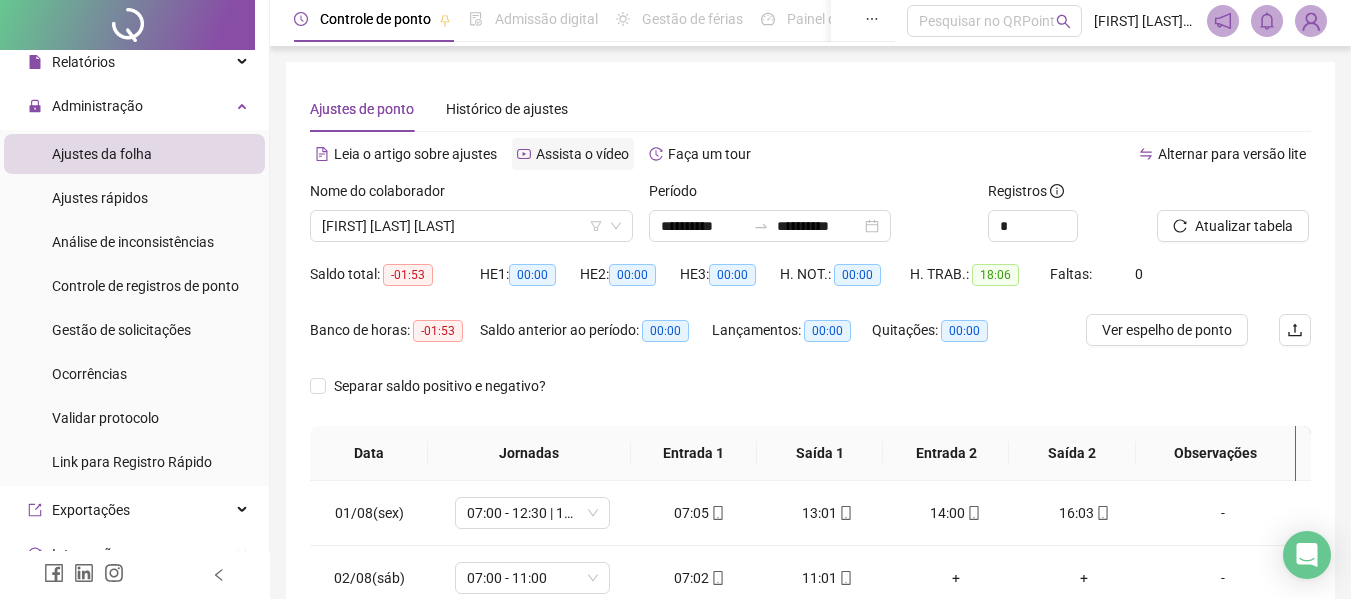 scroll, scrollTop: 0, scrollLeft: 0, axis: both 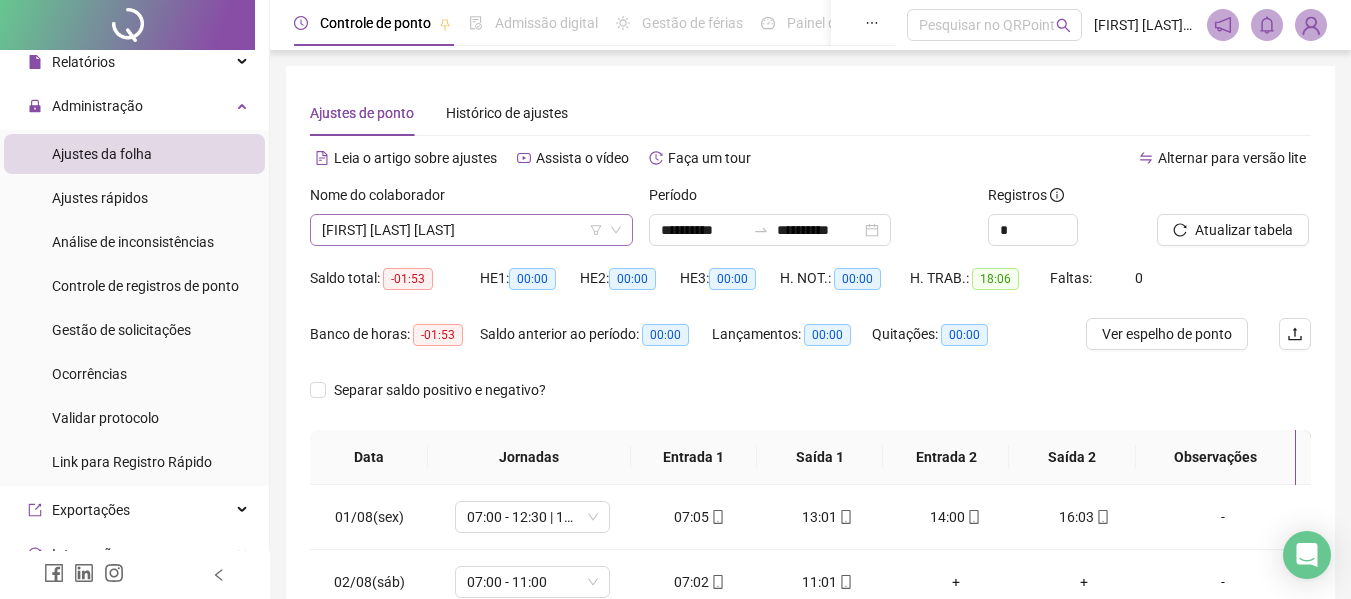 click on "[FIRST] [LAST] [LAST]" at bounding box center (471, 230) 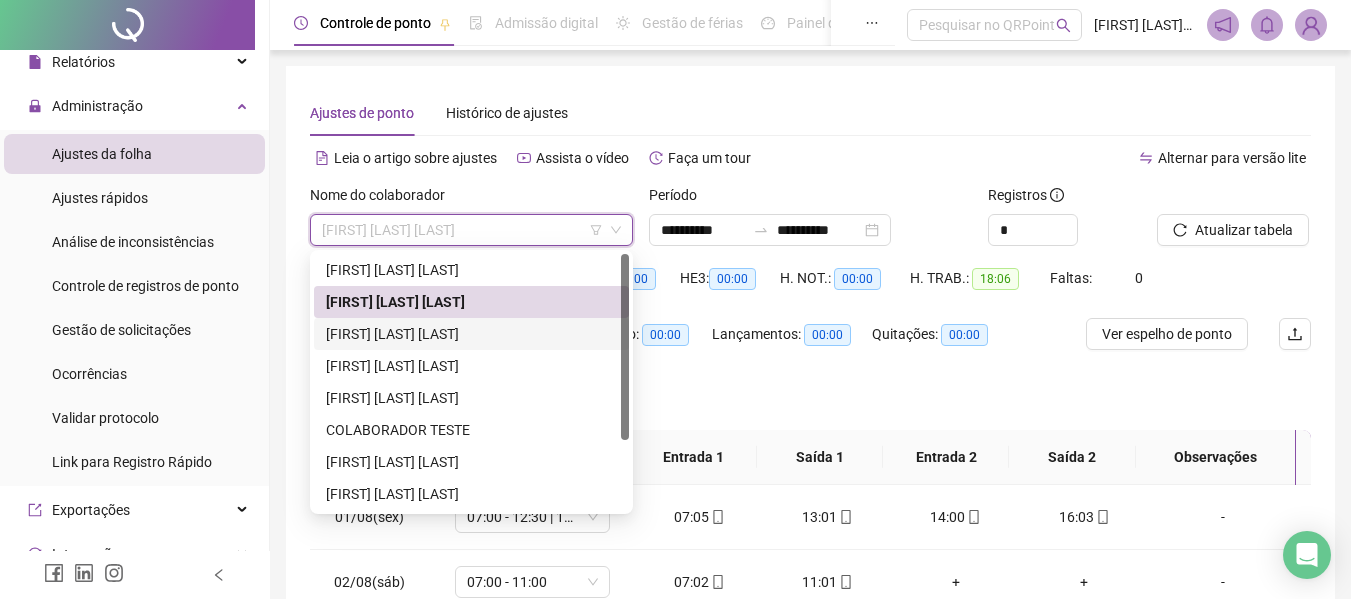 click on "[FIRST] [LAST] [LAST]" at bounding box center (471, 334) 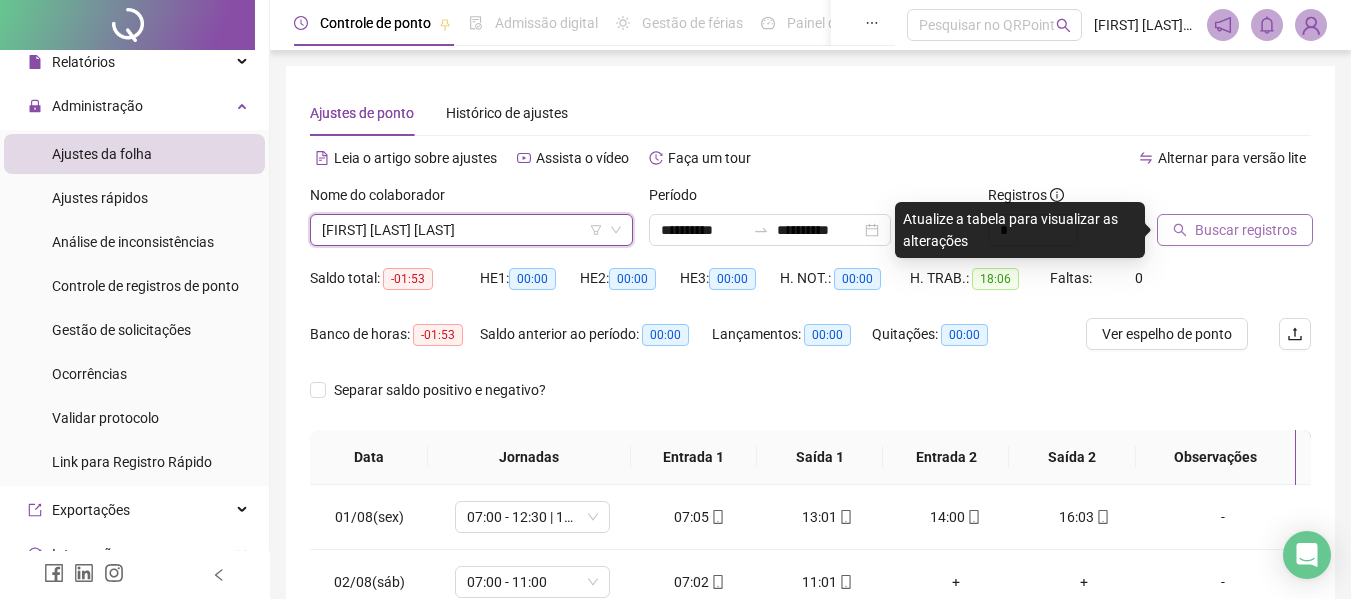 click on "Buscar registros" at bounding box center (1235, 230) 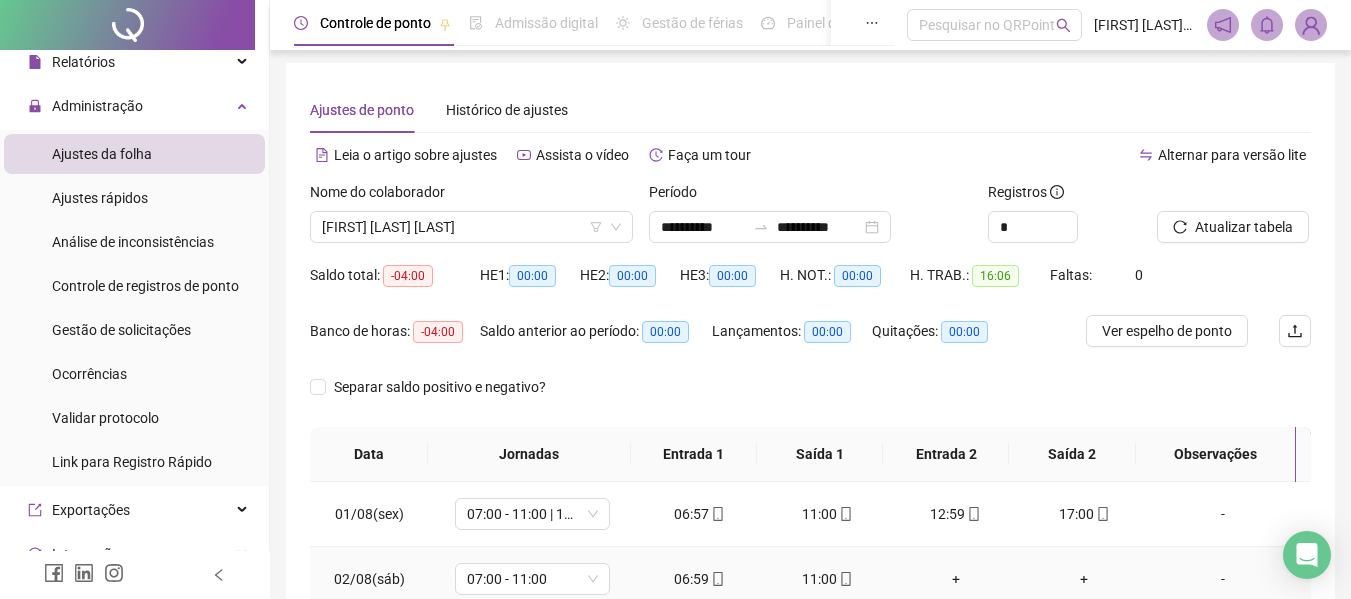 scroll, scrollTop: 0, scrollLeft: 0, axis: both 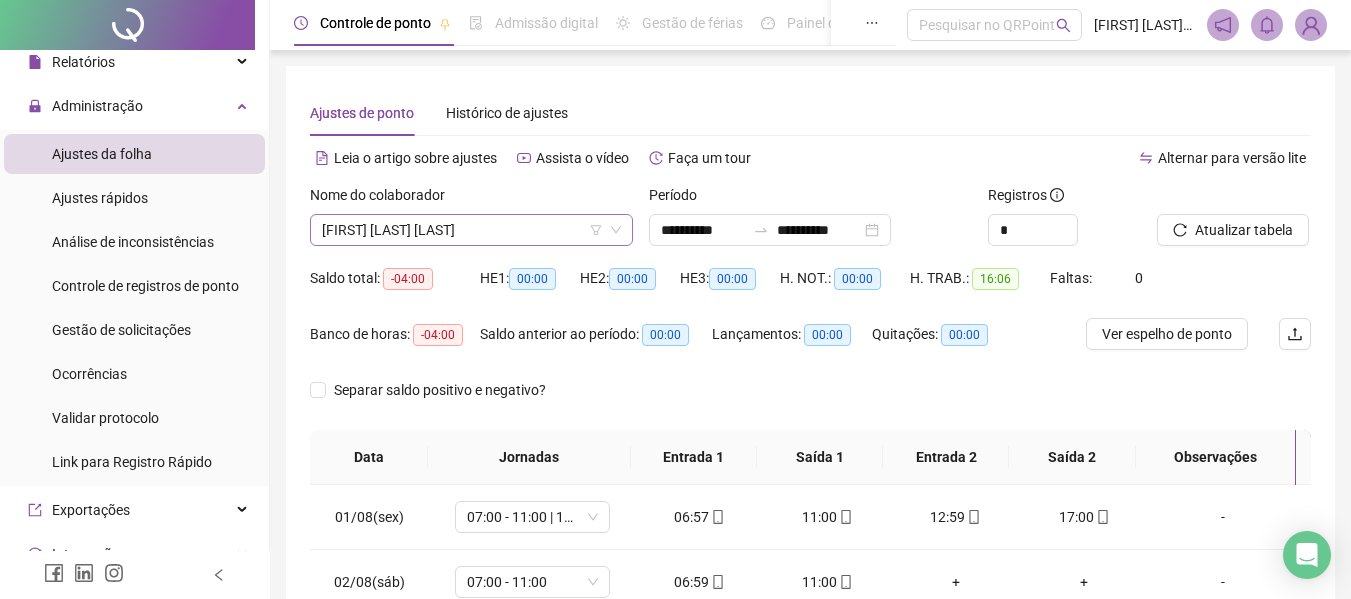 click on "[FIRST] [LAST] [LAST]" at bounding box center (471, 230) 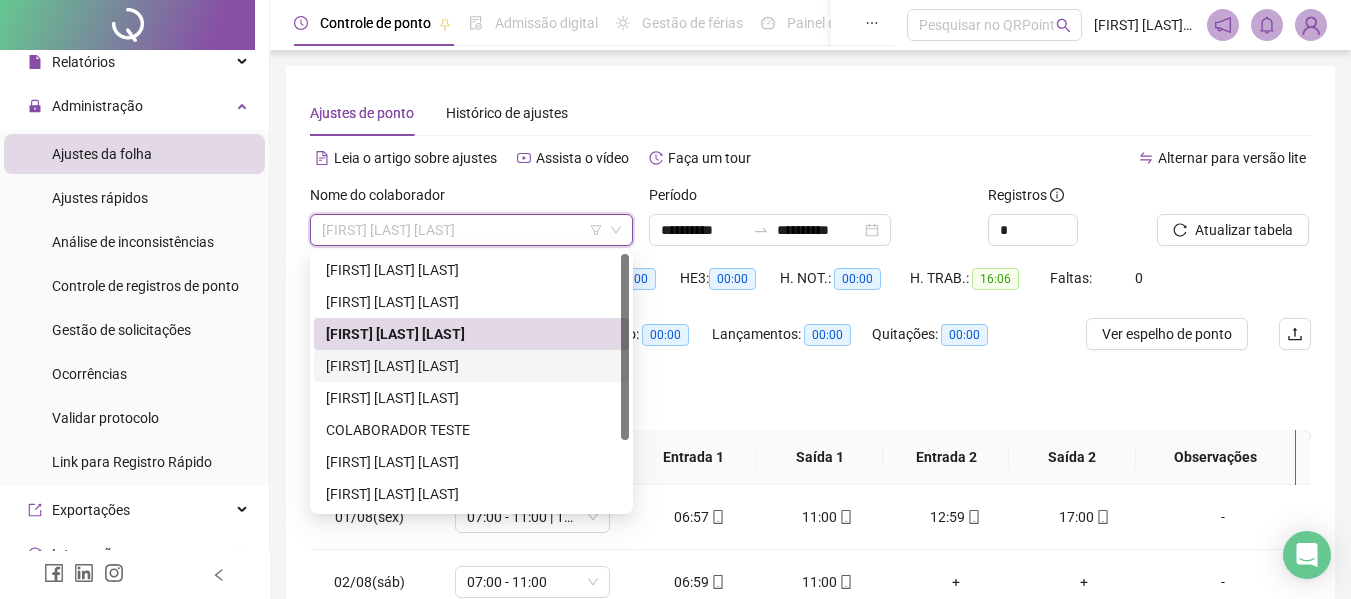 click on "[FIRST] [LAST] [LAST]" at bounding box center [471, 366] 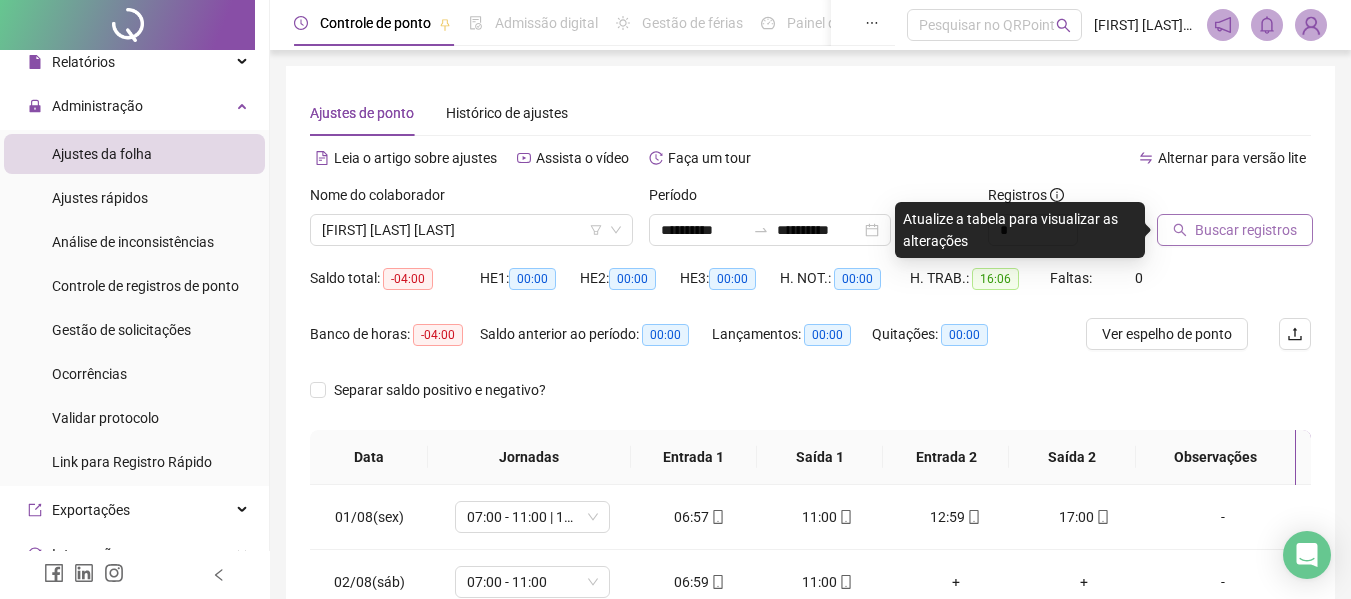 click on "Buscar registros" at bounding box center [1246, 230] 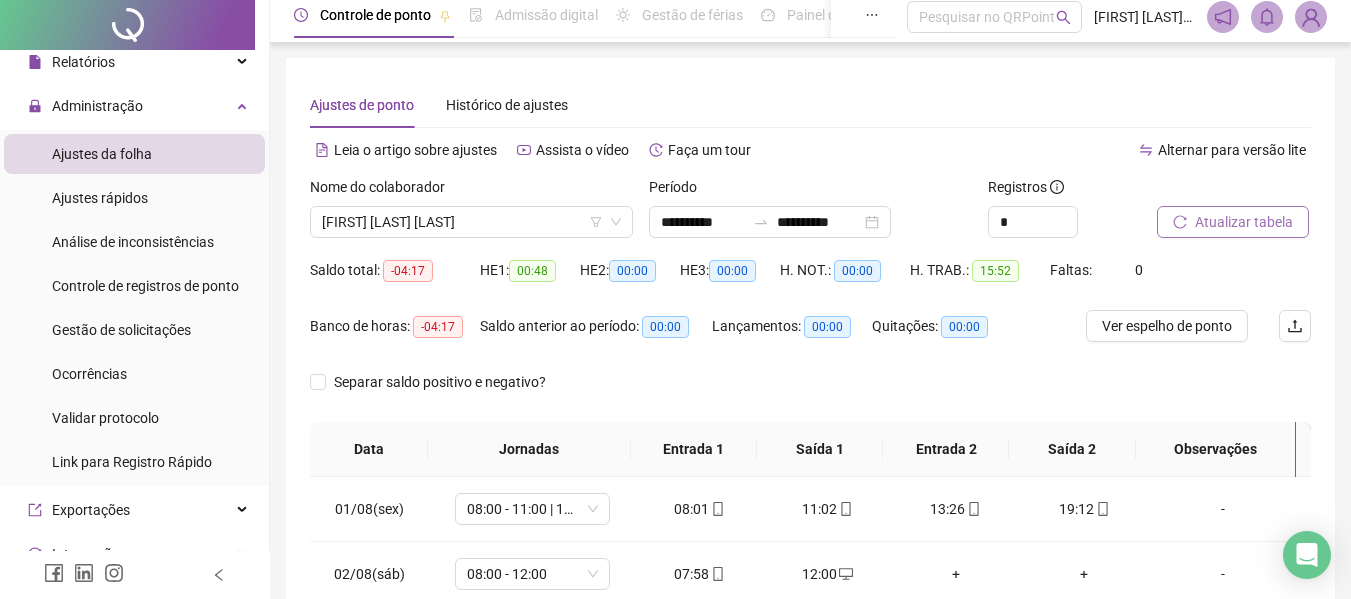 scroll, scrollTop: 0, scrollLeft: 0, axis: both 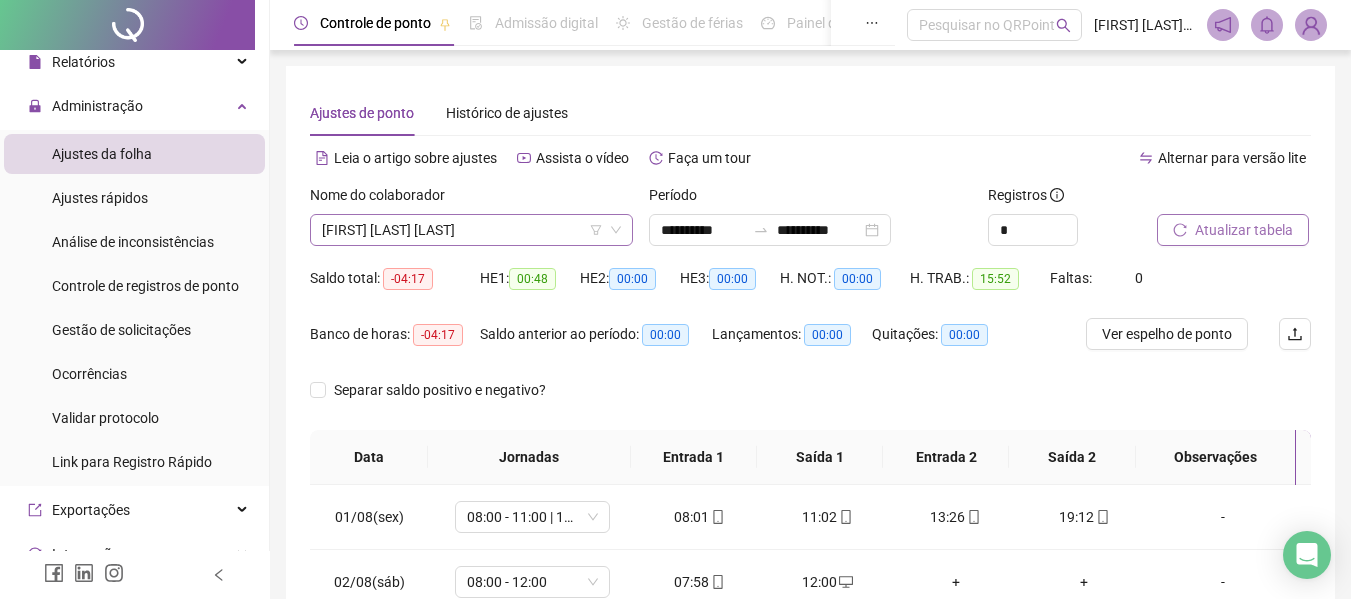 click on "[FIRST] [LAST] [LAST]" at bounding box center (471, 230) 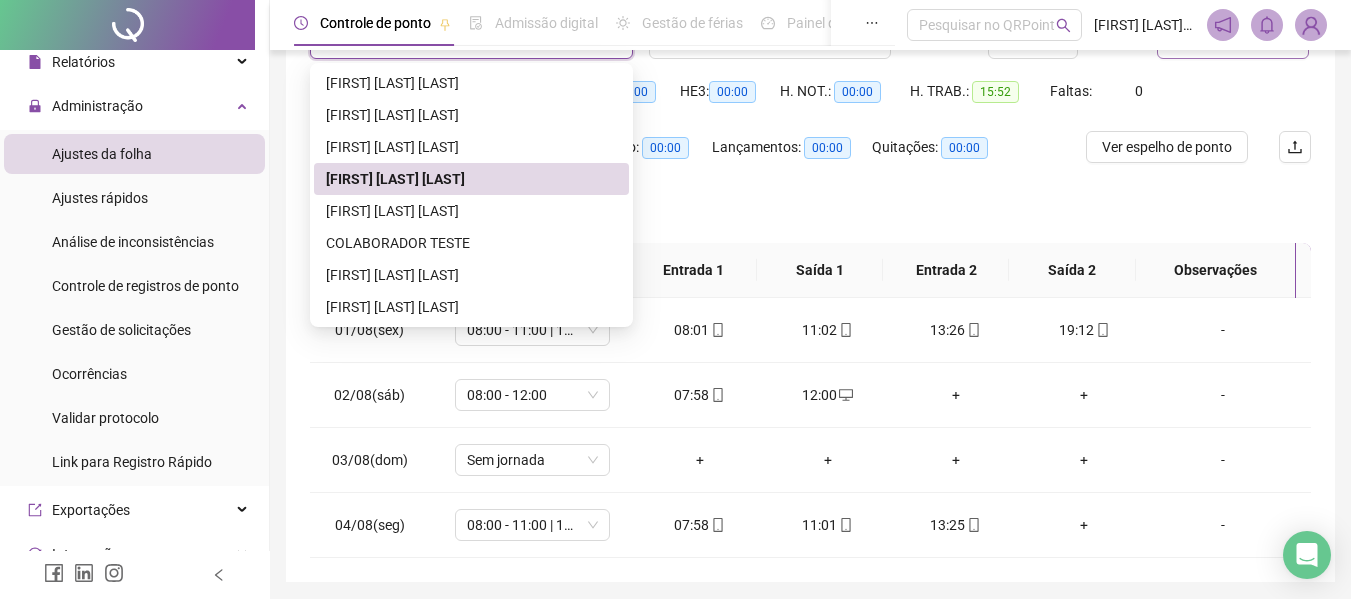 scroll, scrollTop: 156, scrollLeft: 0, axis: vertical 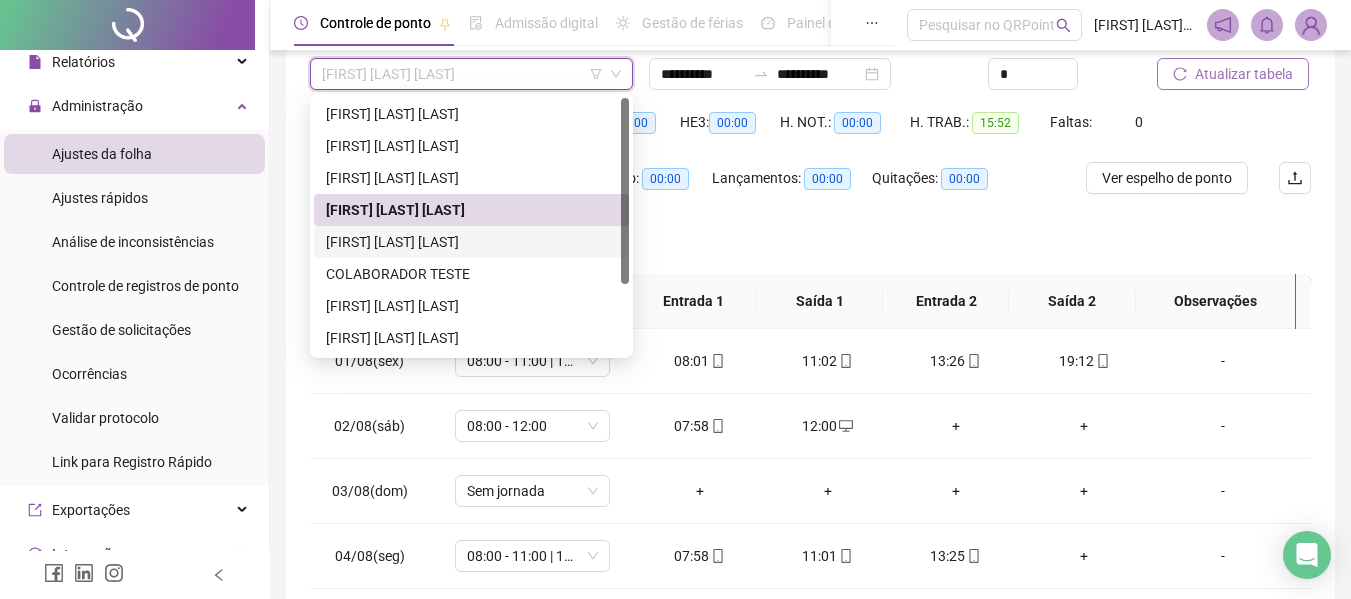 click on "[FIRST] [LAST] [LAST]" at bounding box center (471, 242) 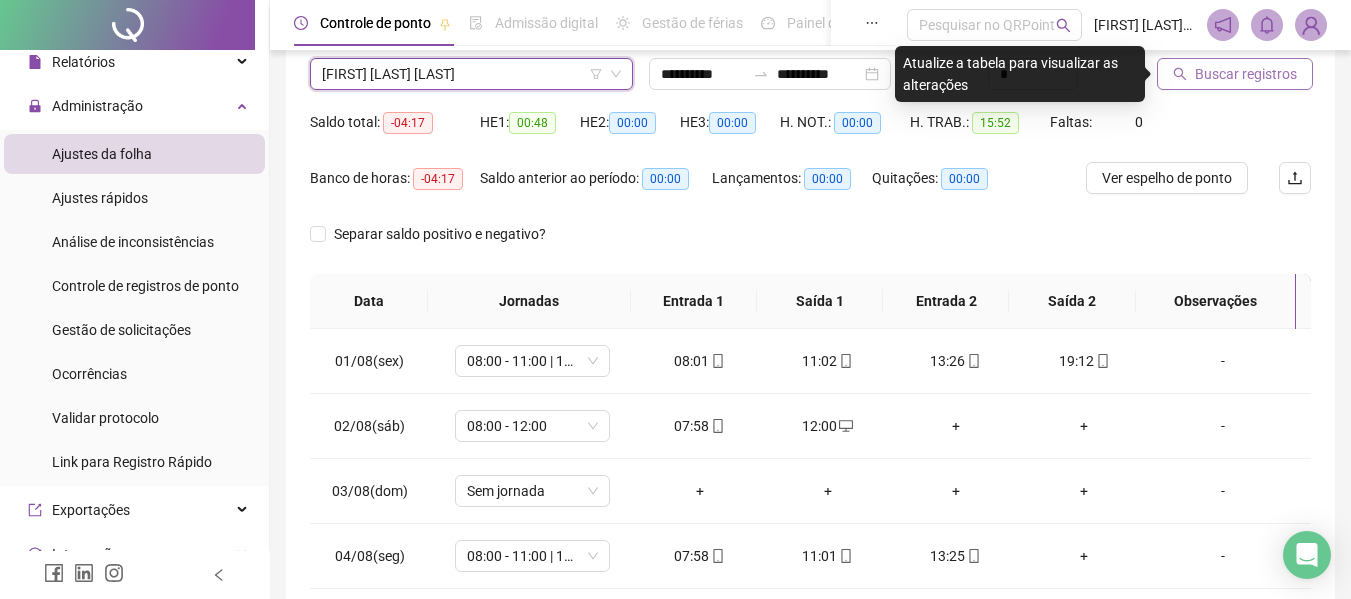 click on "Buscar registros" at bounding box center [1246, 74] 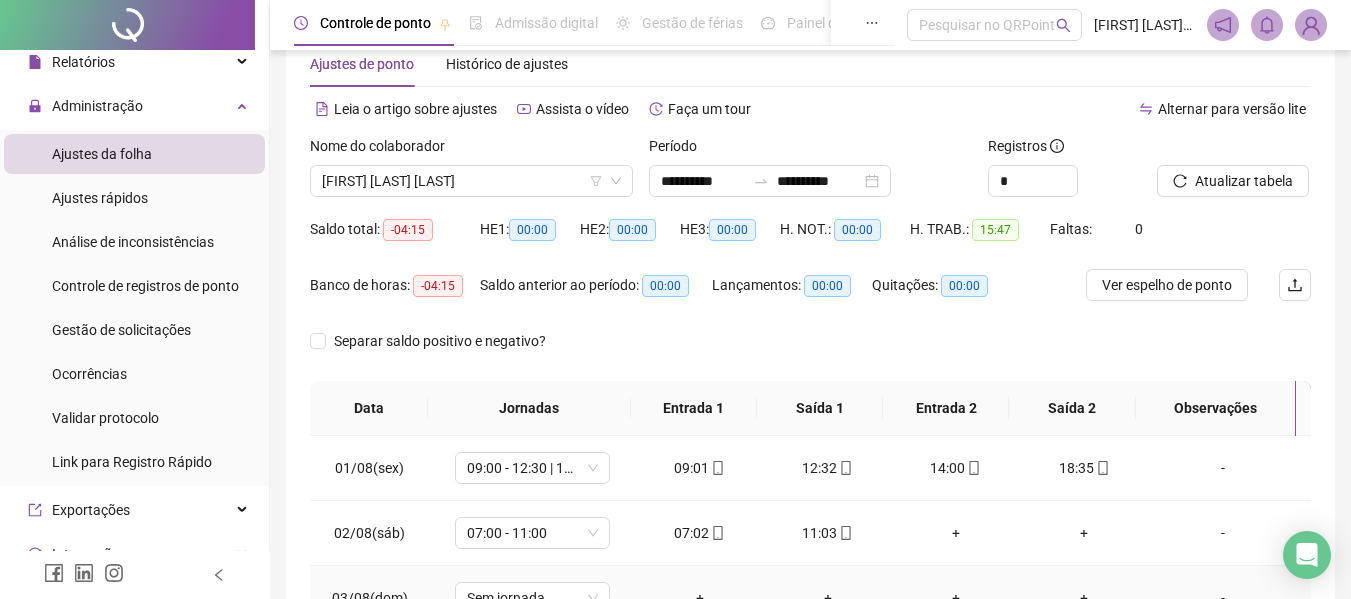 scroll, scrollTop: 0, scrollLeft: 0, axis: both 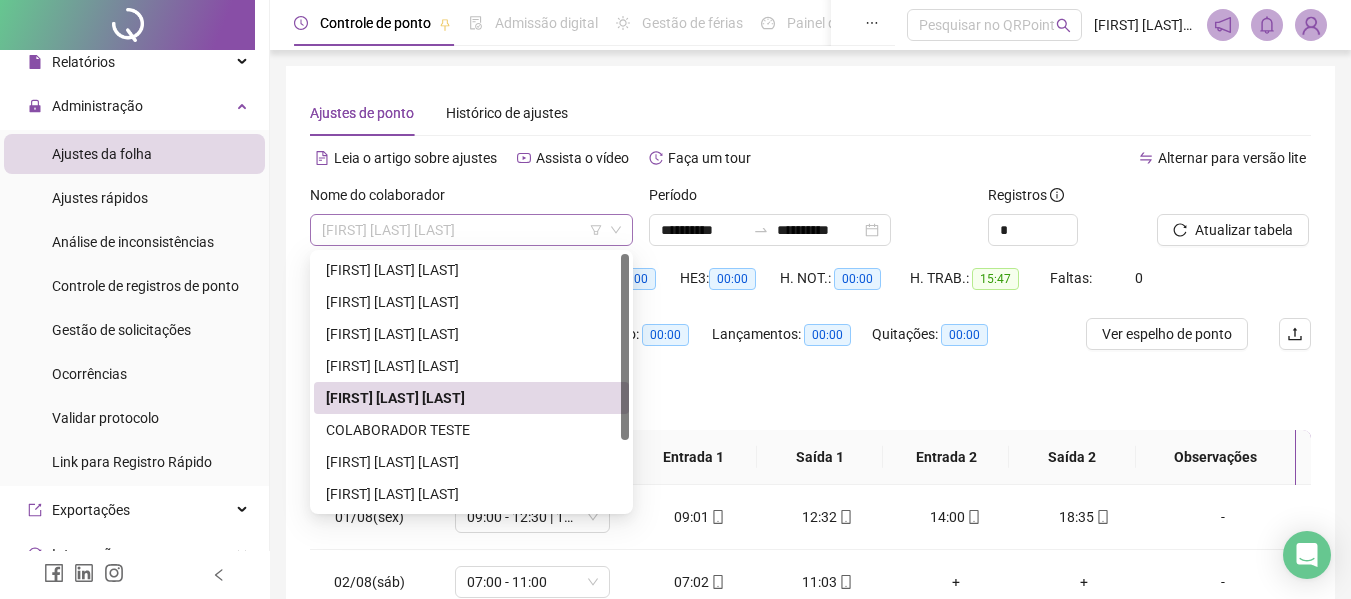 drag, startPoint x: 468, startPoint y: 218, endPoint x: 480, endPoint y: 223, distance: 13 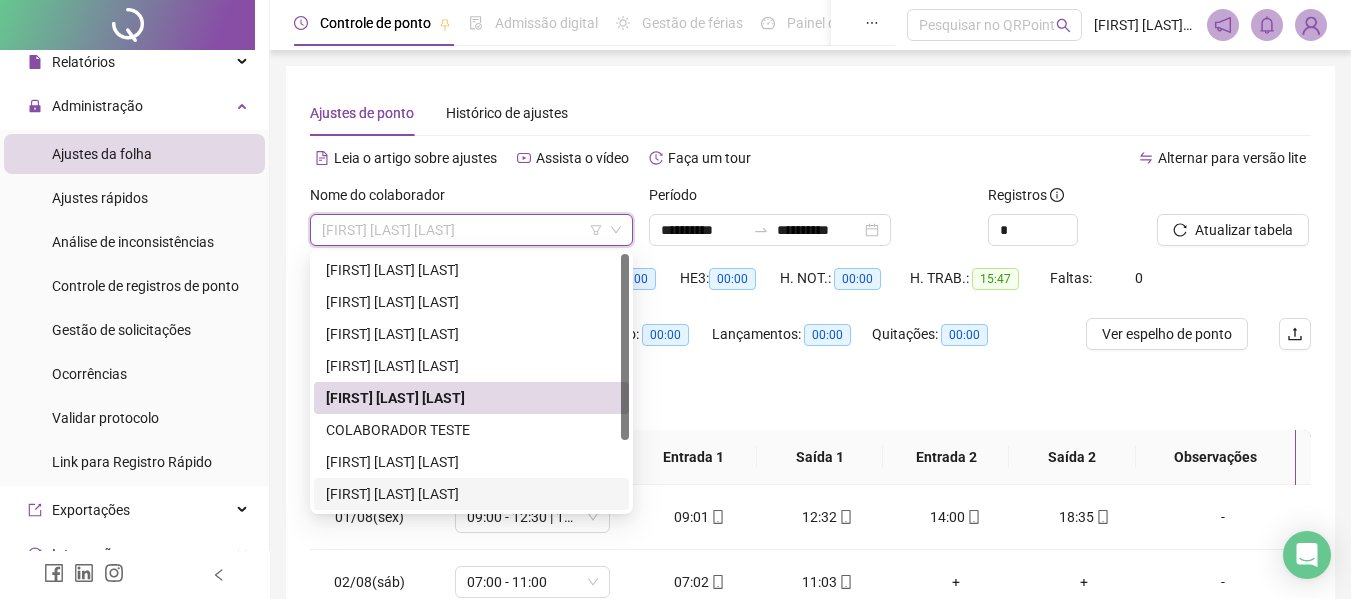 click on "[FIRST] [LAST] [LAST]" at bounding box center (471, 494) 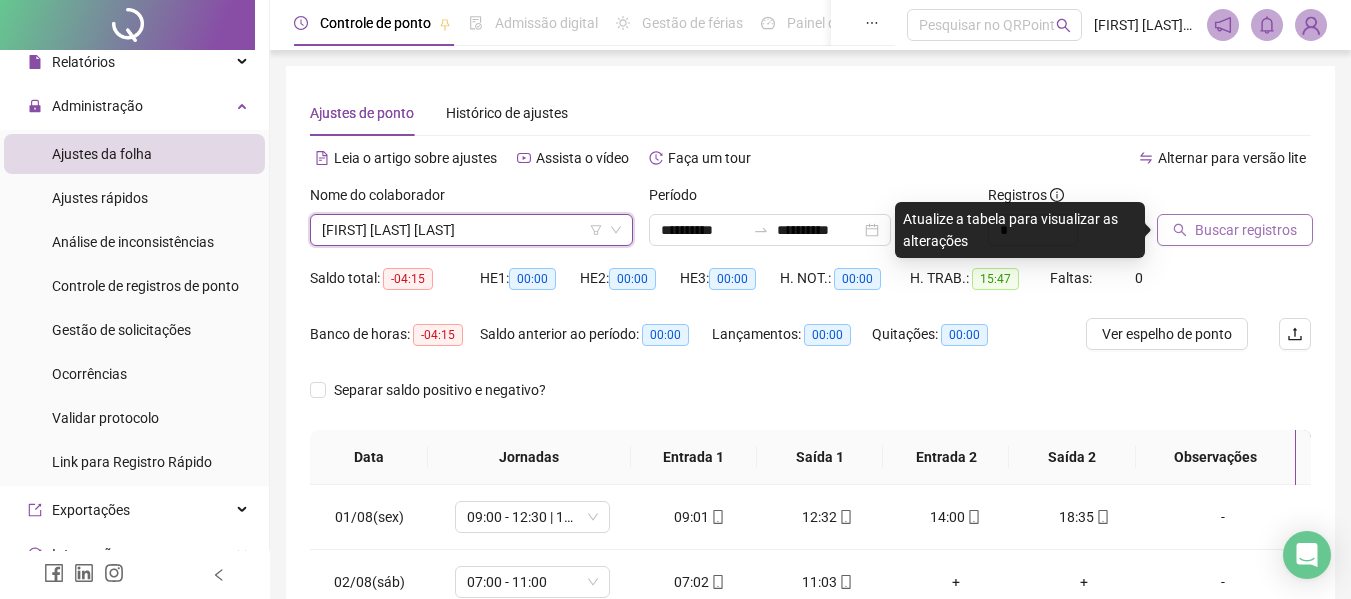 click on "Buscar registros" at bounding box center (1246, 230) 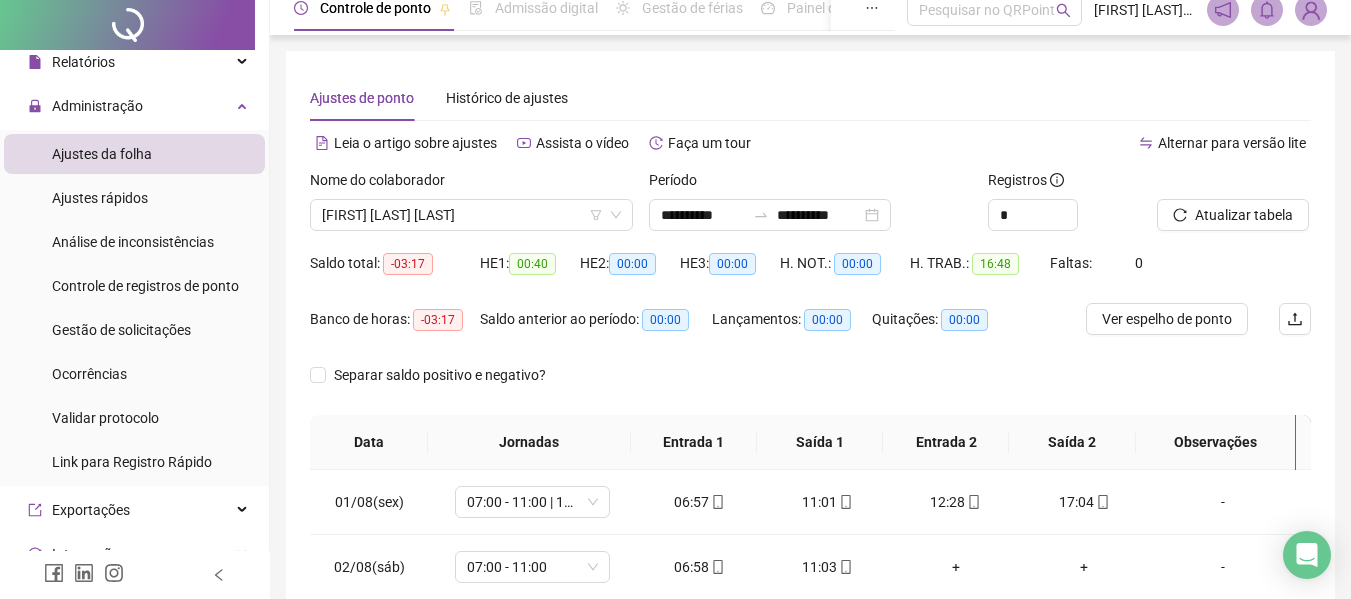 scroll, scrollTop: 0, scrollLeft: 0, axis: both 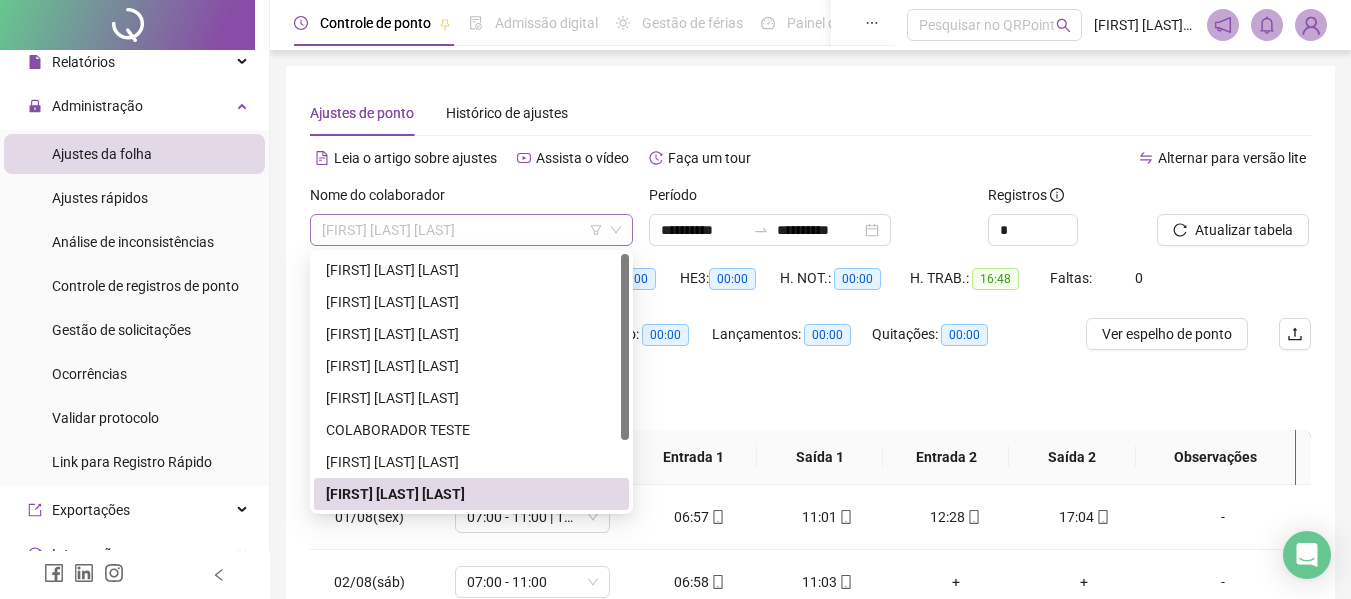 click on "[FIRST] [LAST] [LAST]" at bounding box center (471, 230) 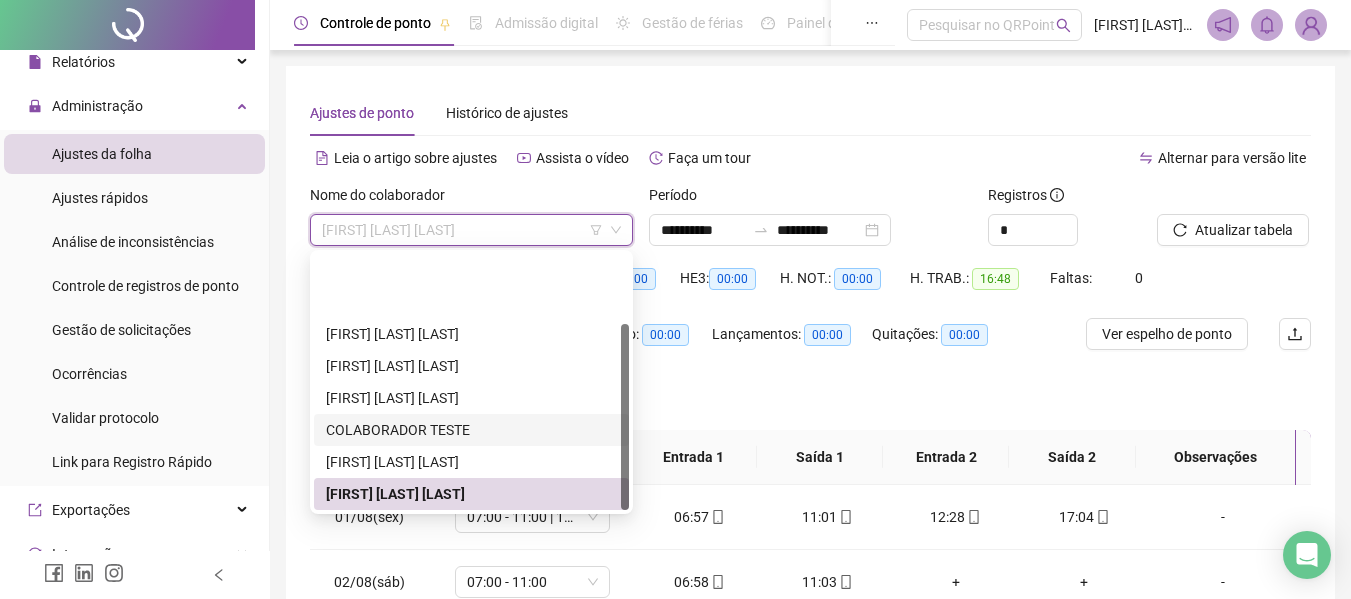 scroll, scrollTop: 96, scrollLeft: 0, axis: vertical 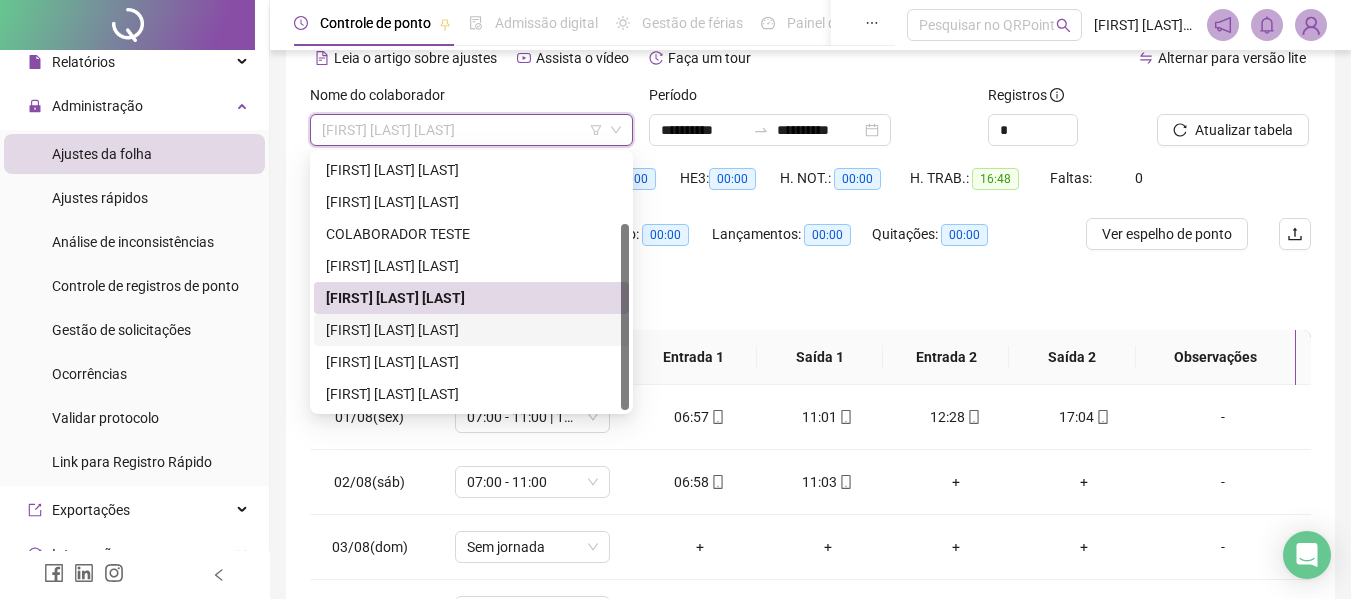 click on "[FIRST] [LAST] [LAST]" at bounding box center [471, 330] 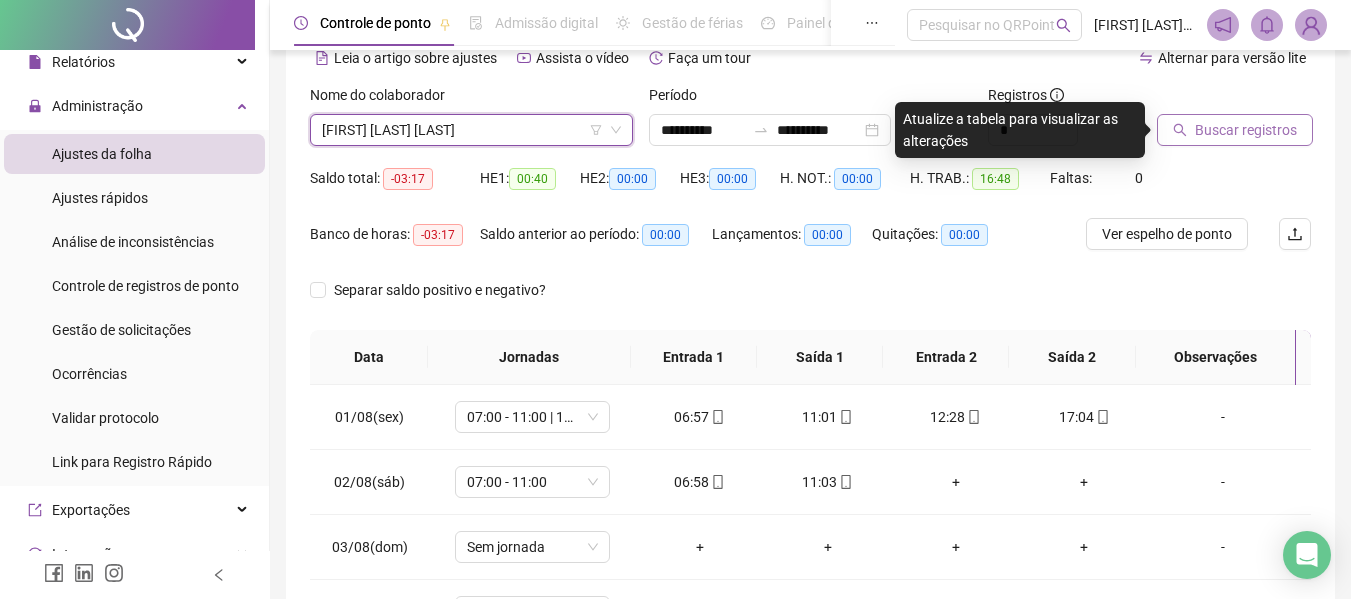 click on "Buscar registros" at bounding box center (1246, 130) 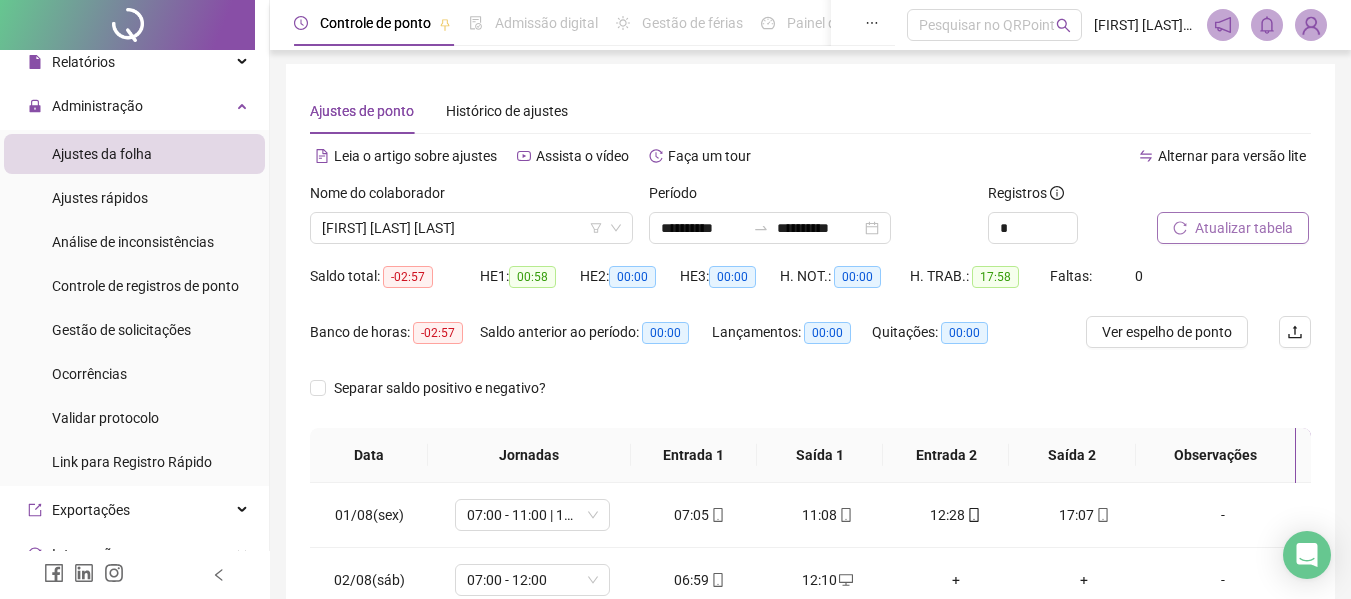 scroll, scrollTop: 0, scrollLeft: 0, axis: both 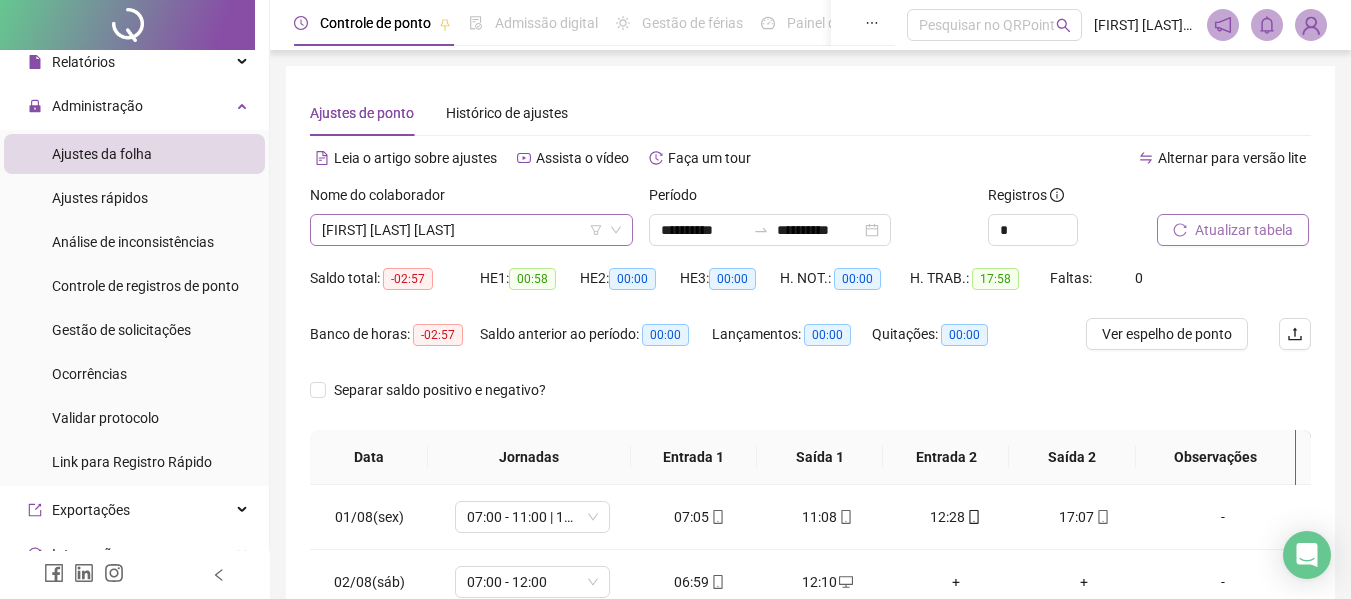 click on "[FIRST] [LAST] [LAST]" at bounding box center [471, 230] 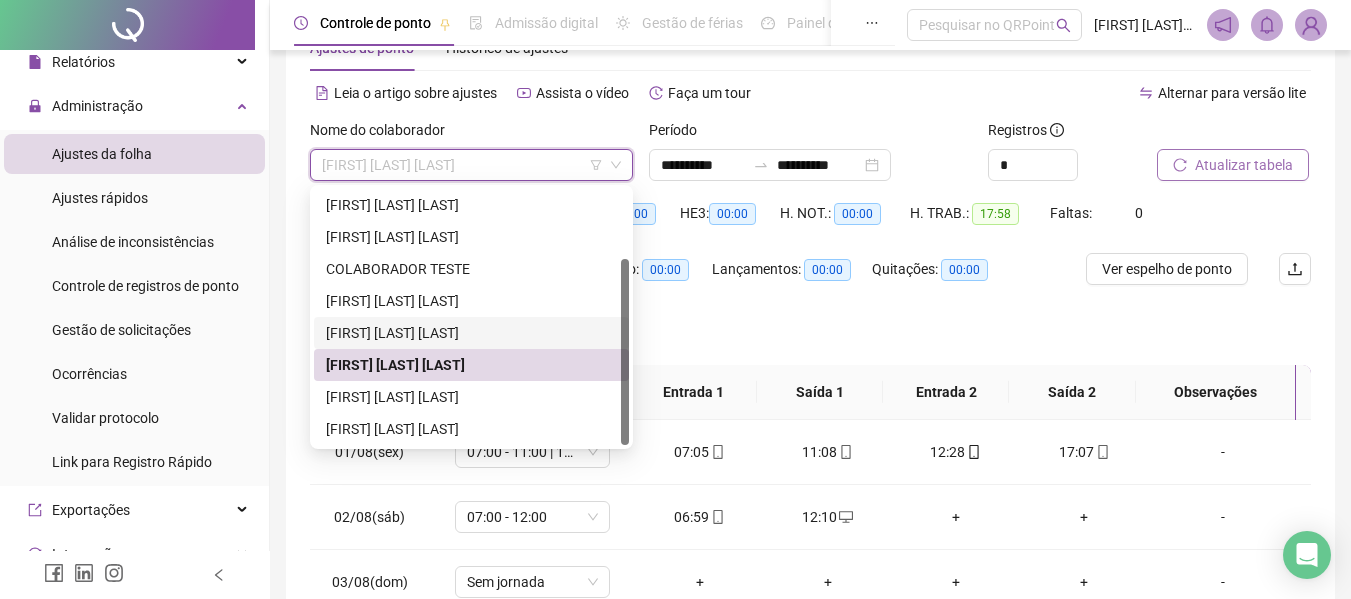 scroll, scrollTop: 100, scrollLeft: 0, axis: vertical 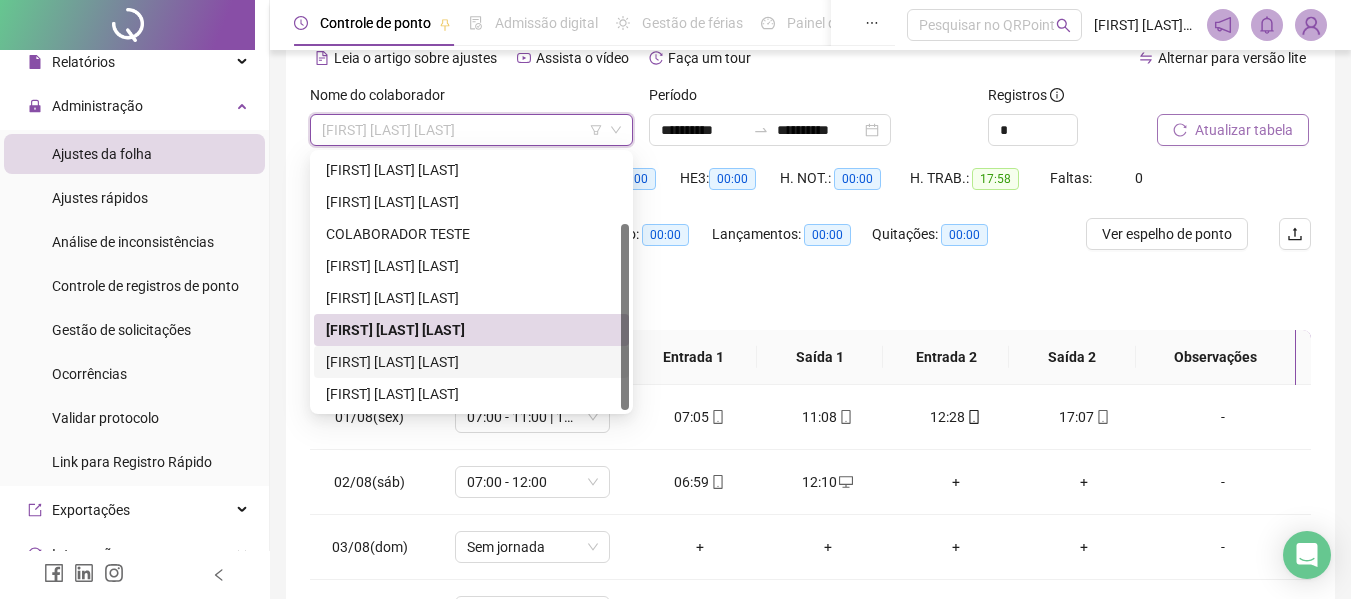 click on "[FIRST] [LAST] [LAST]" at bounding box center (471, 362) 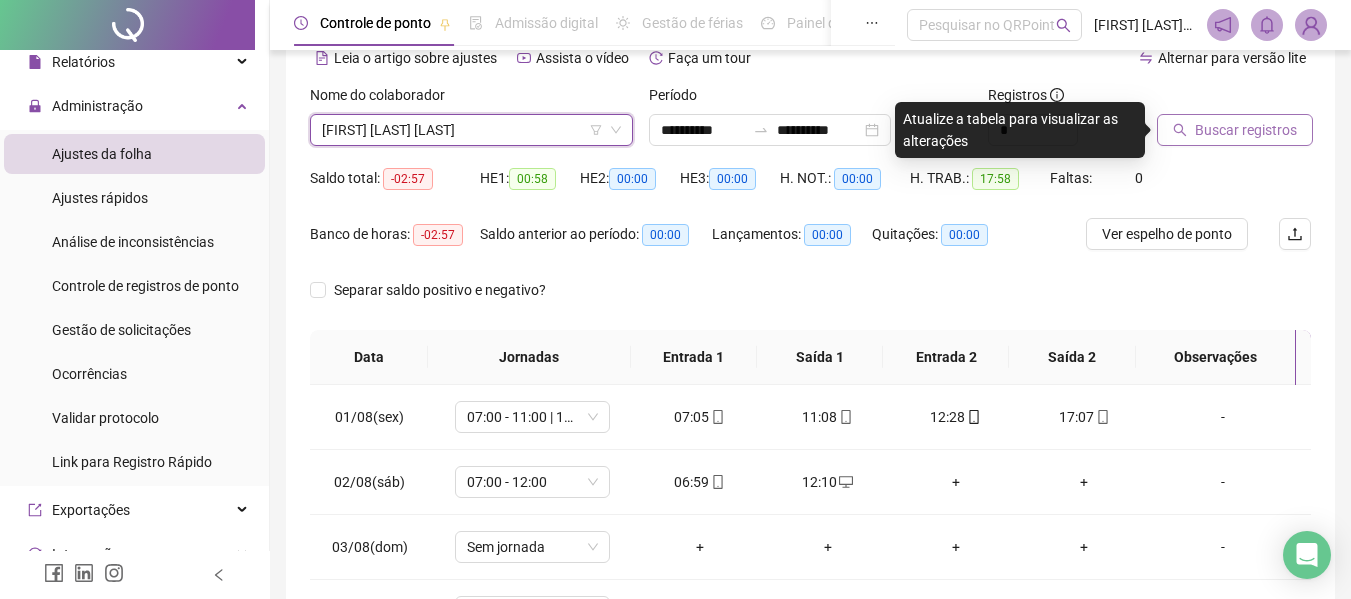 click on "Buscar registros" at bounding box center (1246, 130) 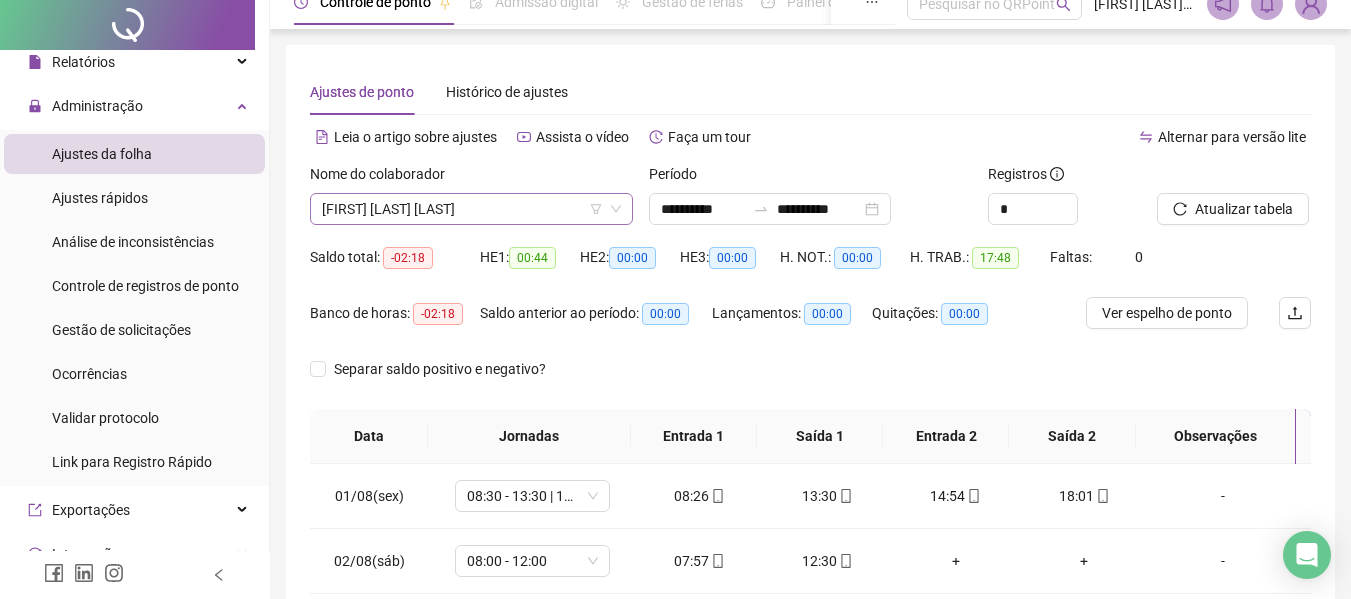 scroll, scrollTop: 0, scrollLeft: 0, axis: both 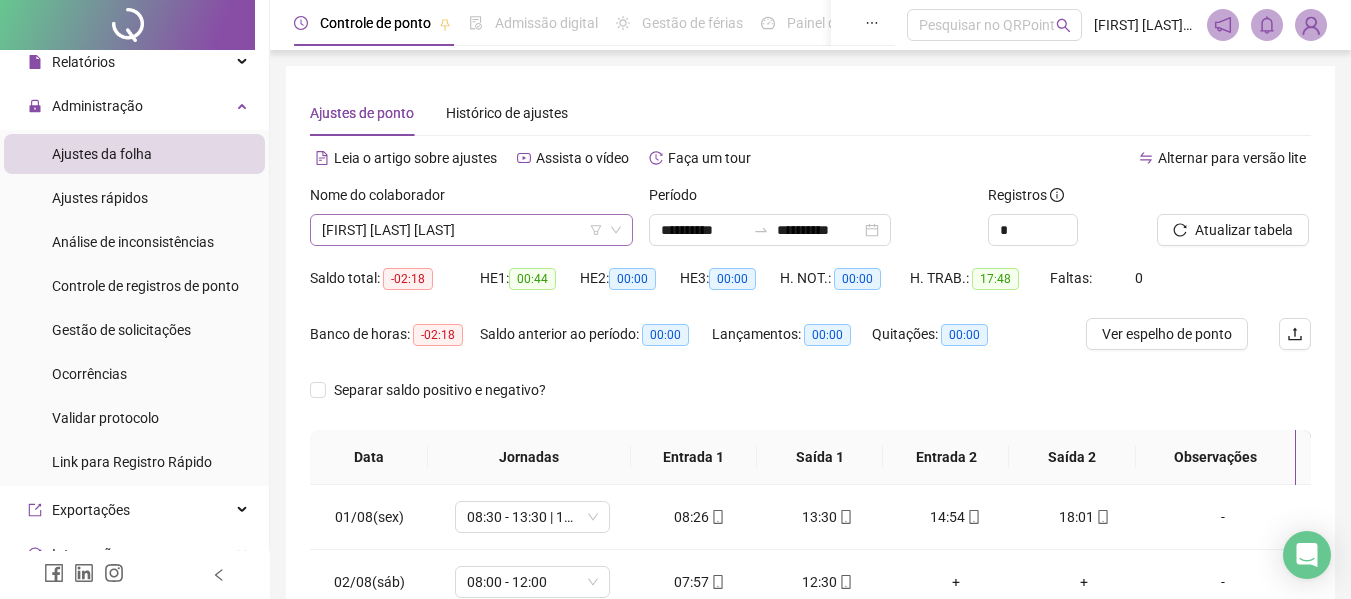 click on "[FIRST] [LAST] [LAST]" at bounding box center (471, 230) 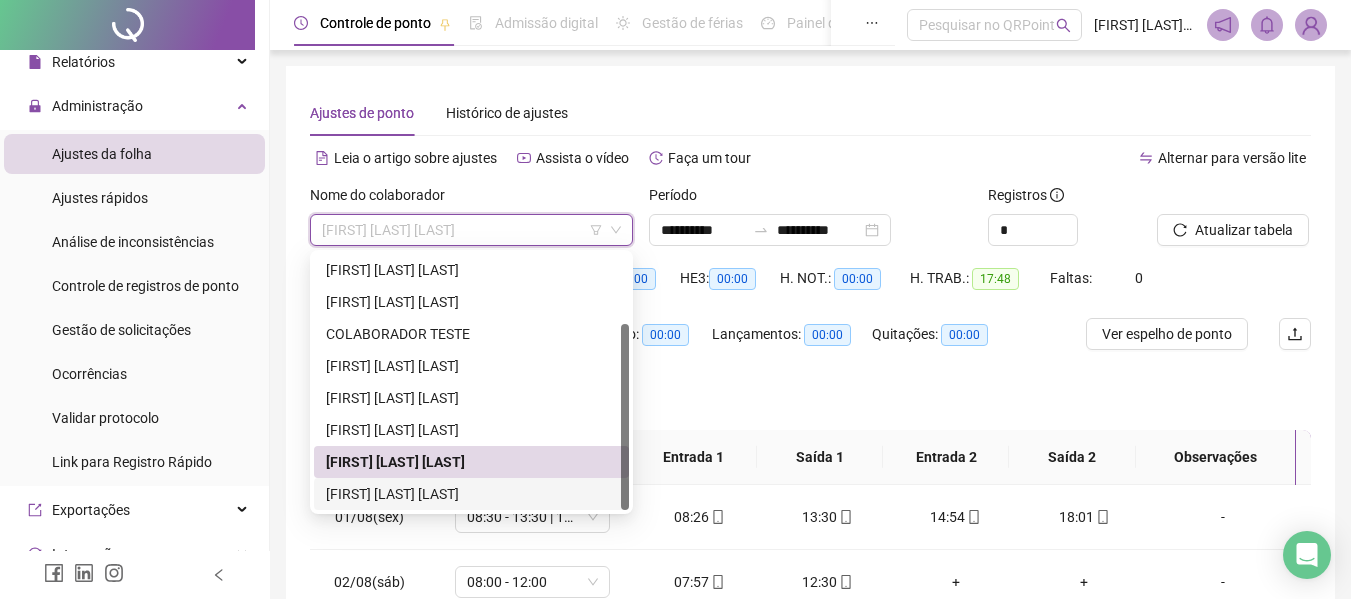 click on "[FIRST] [LAST] [LAST]" at bounding box center [471, 494] 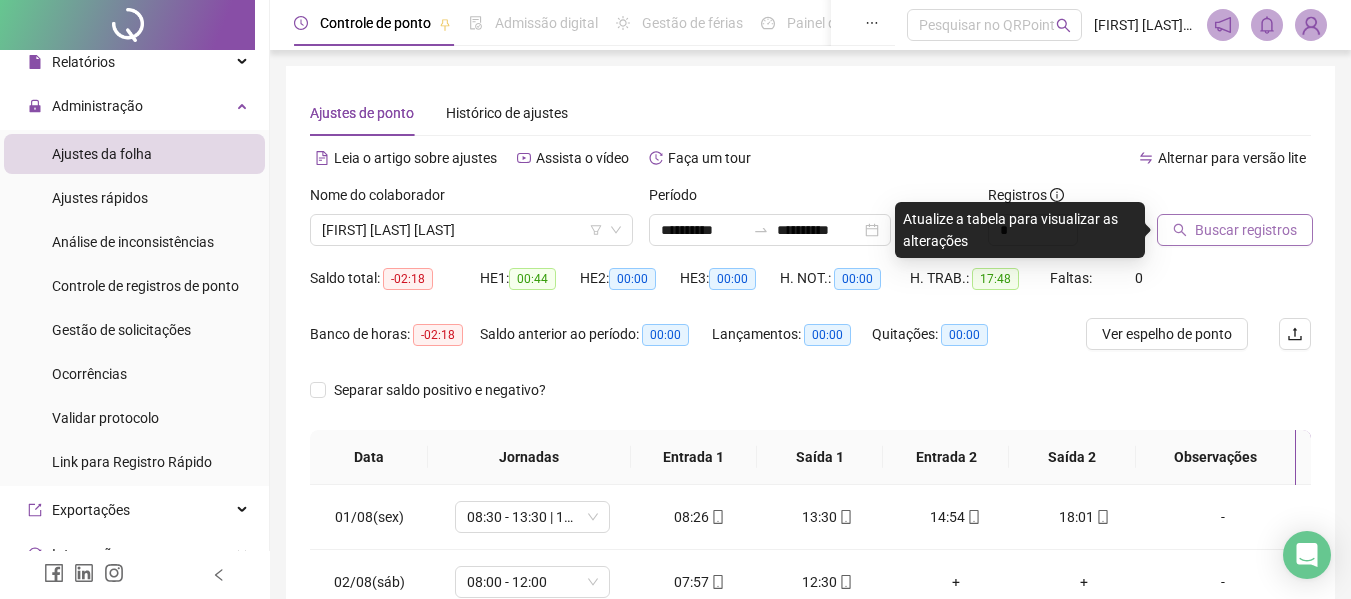 click on "Buscar registros" at bounding box center (1235, 230) 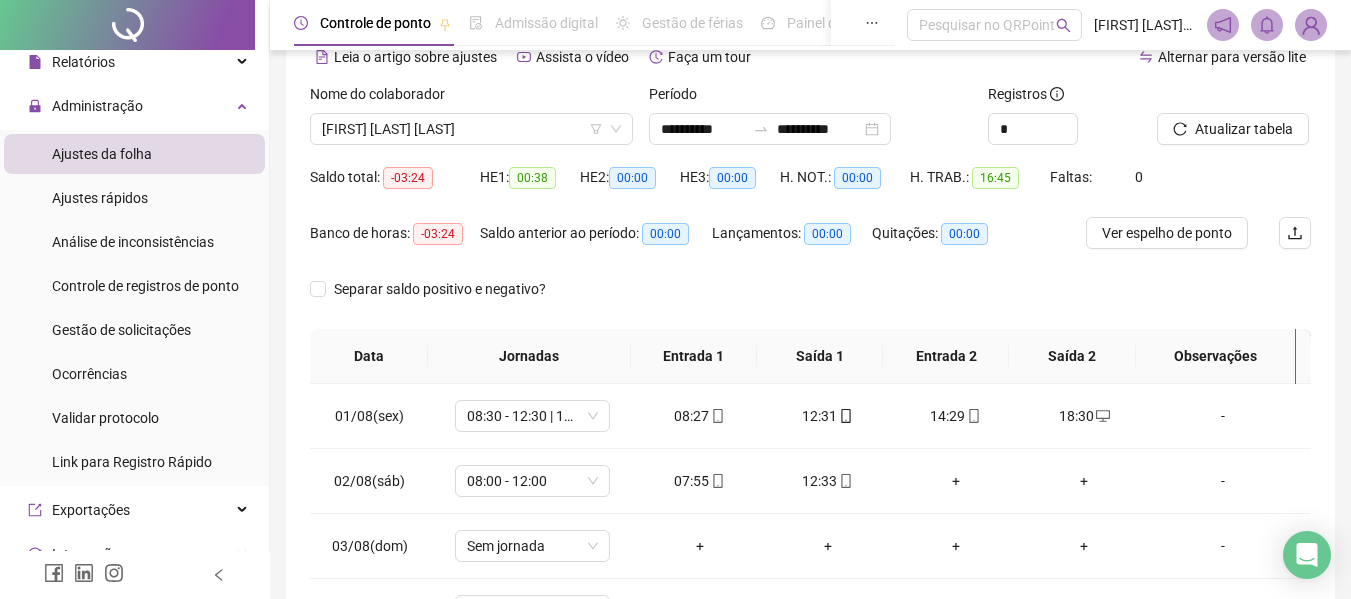 scroll, scrollTop: 56, scrollLeft: 0, axis: vertical 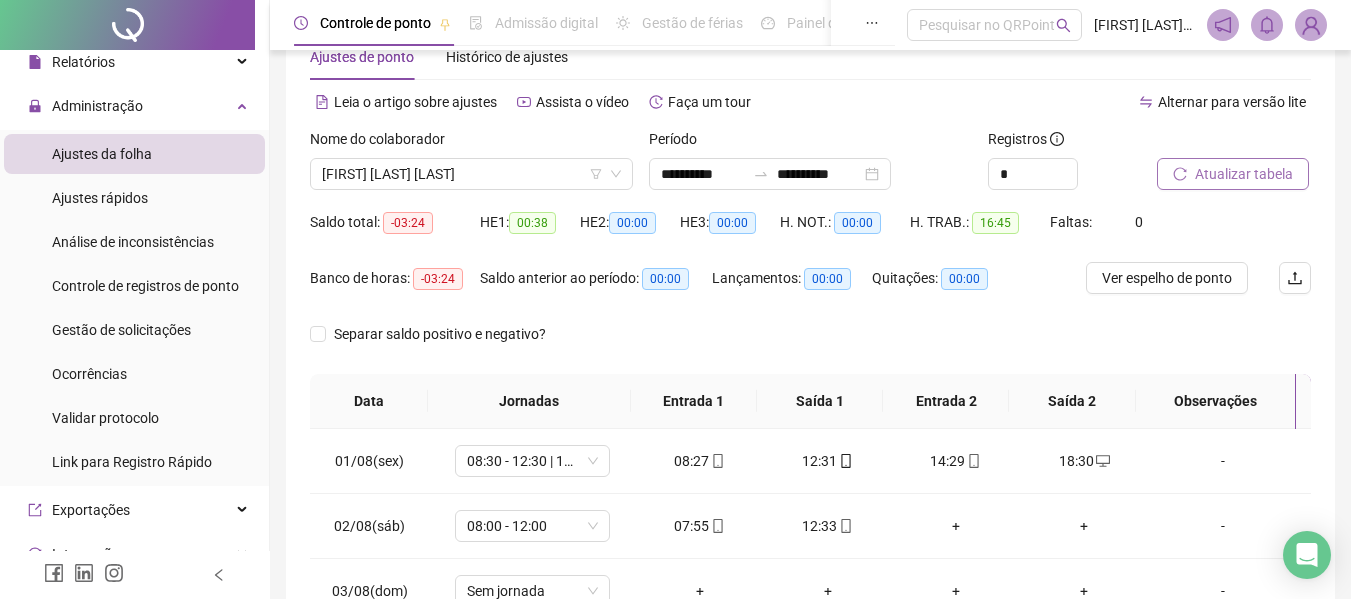 click on "Atualizar tabela" at bounding box center (1233, 174) 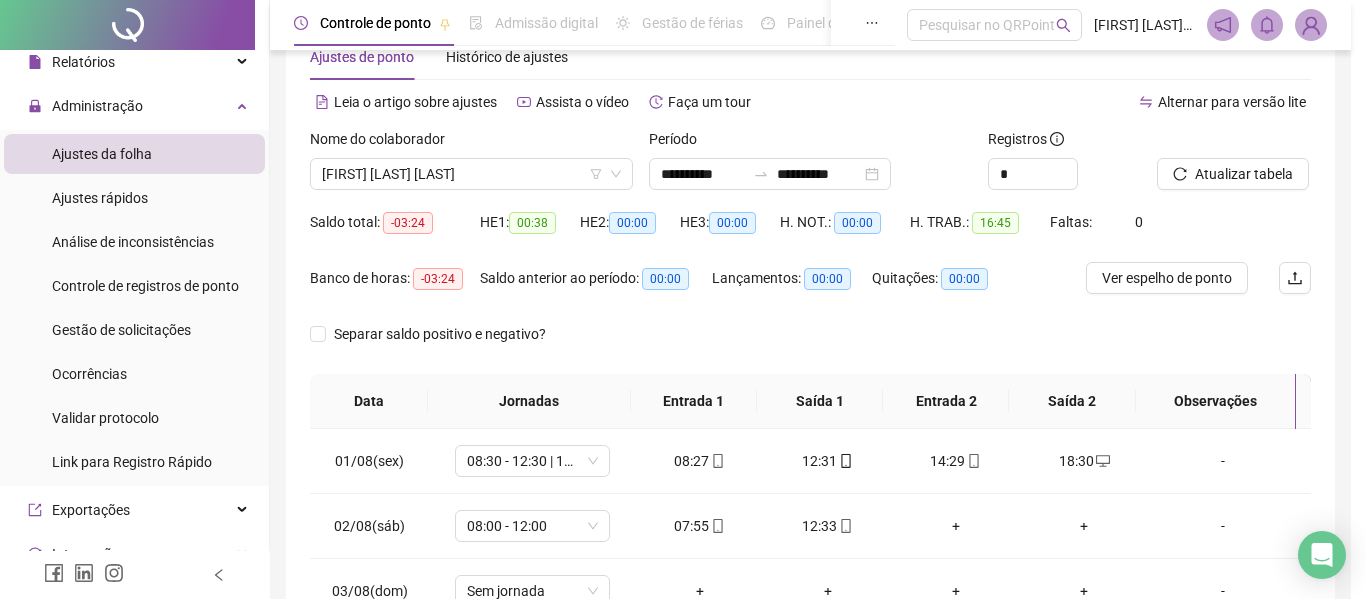 click on "Atualizando tabela Atualizando e reorganizando os registros... OK" at bounding box center (683, 299) 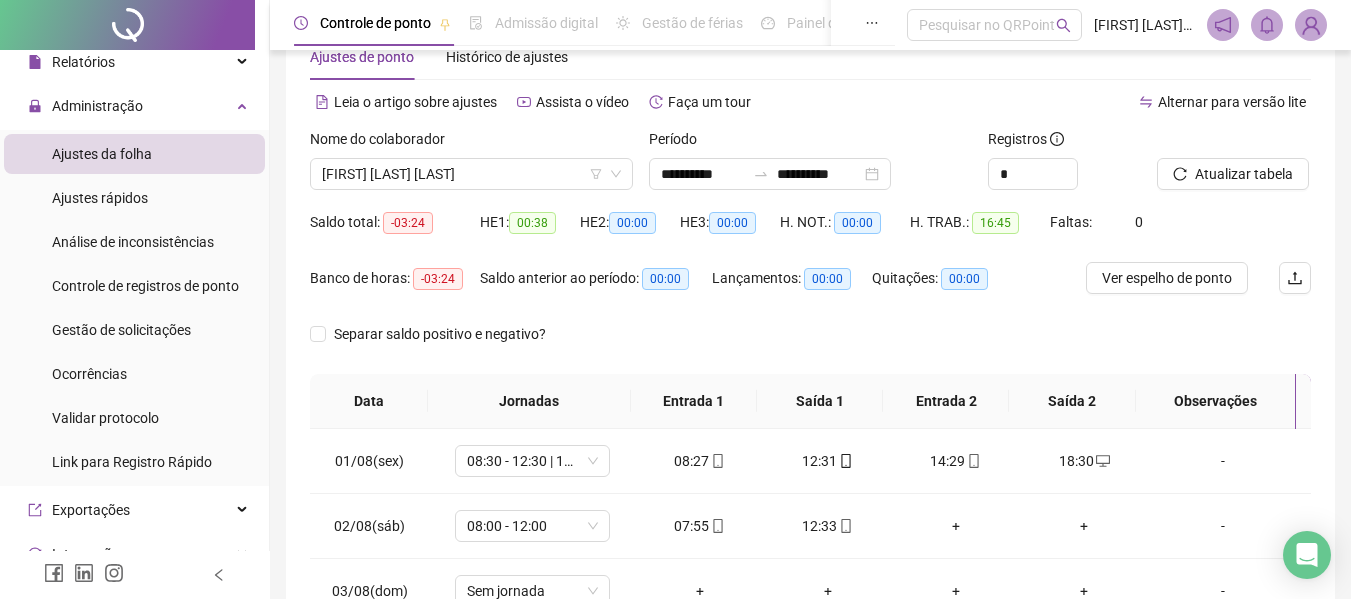 click on "Atualizar tabela" at bounding box center [1244, 174] 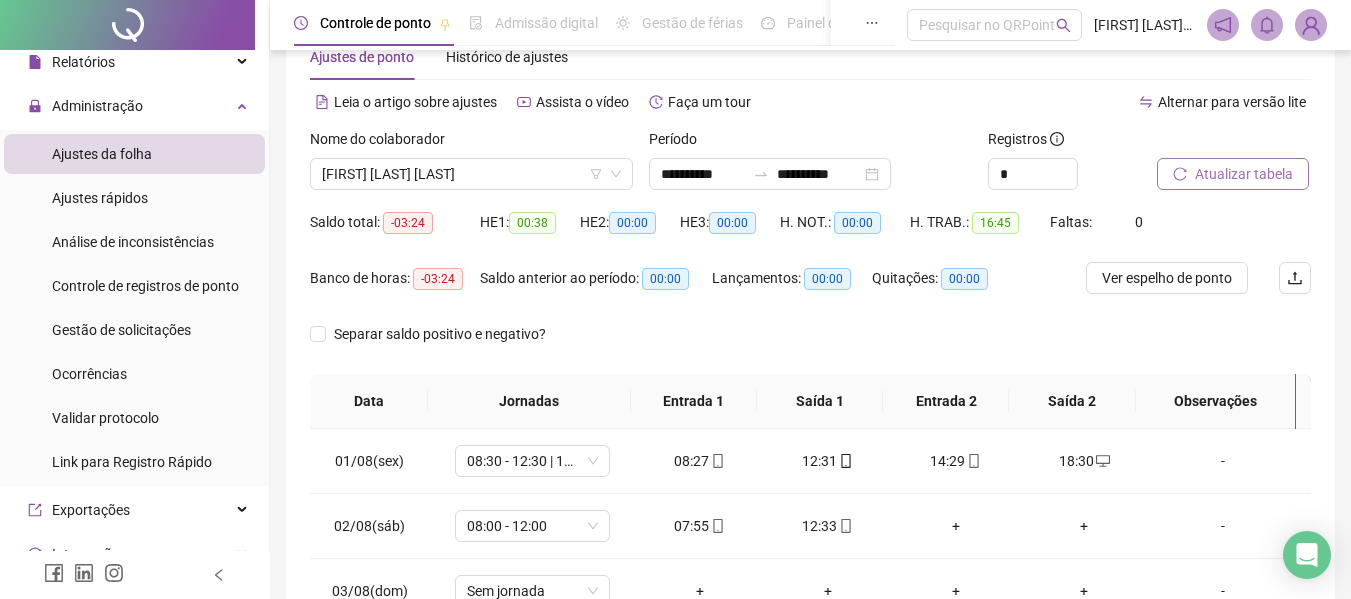 click on "Atualizar tabela" at bounding box center [1244, 174] 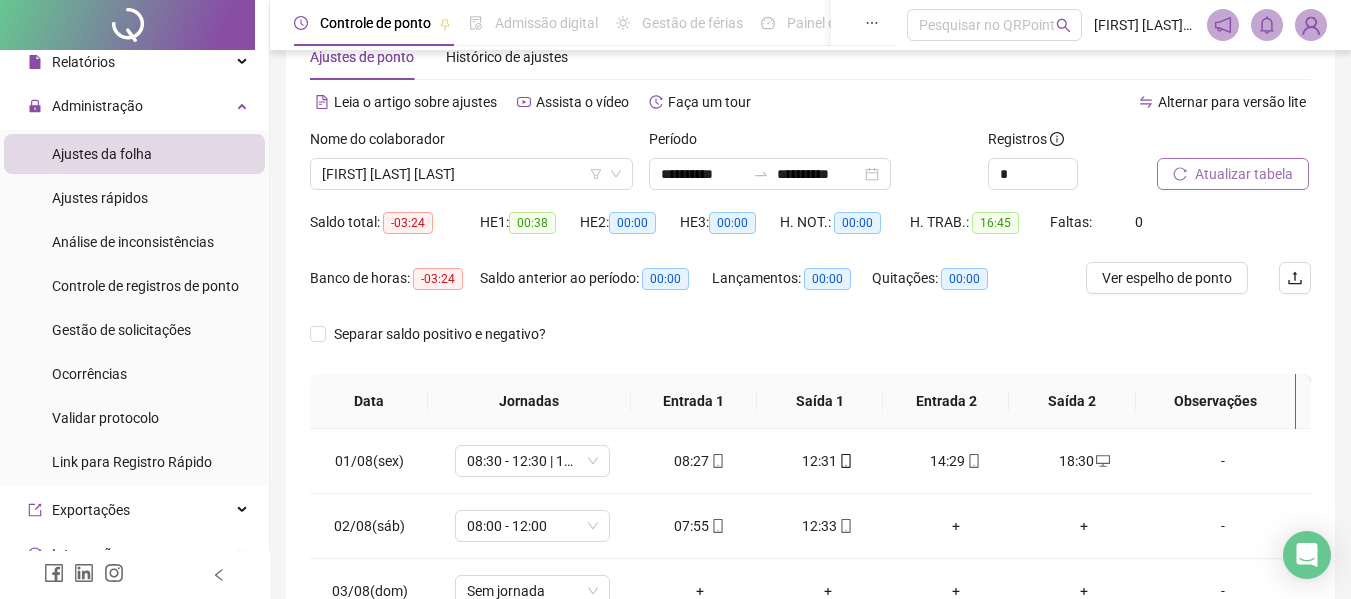 click on "Atualizar tabela" at bounding box center (1244, 174) 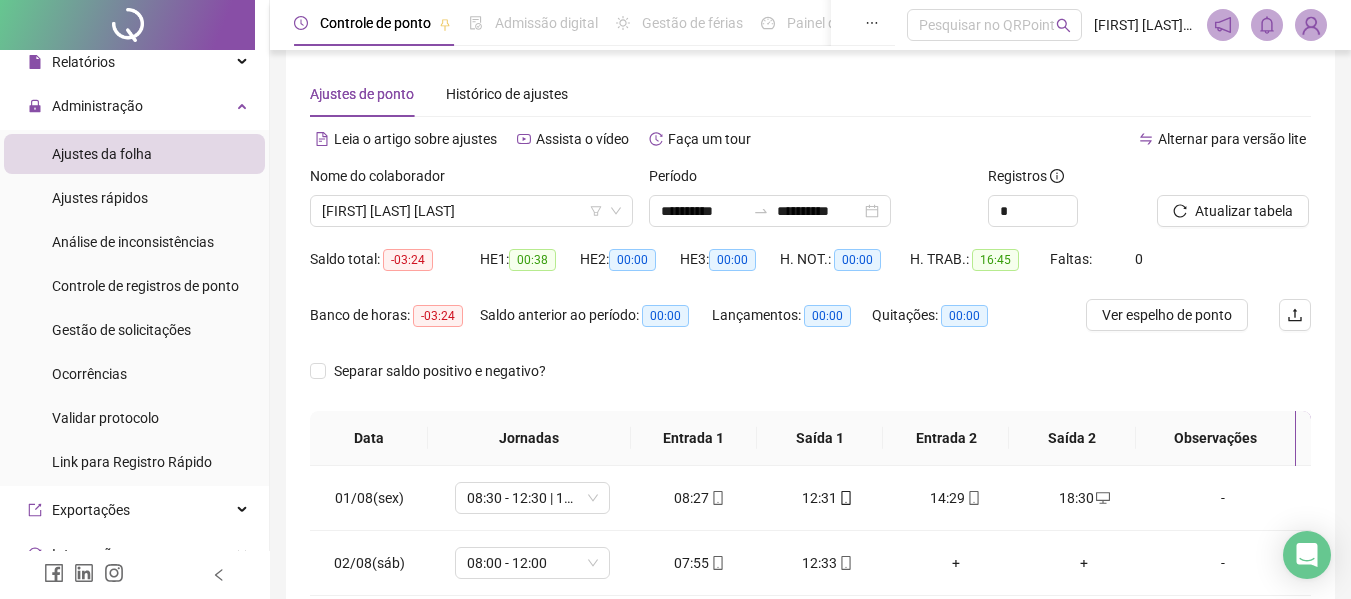 scroll, scrollTop: 0, scrollLeft: 0, axis: both 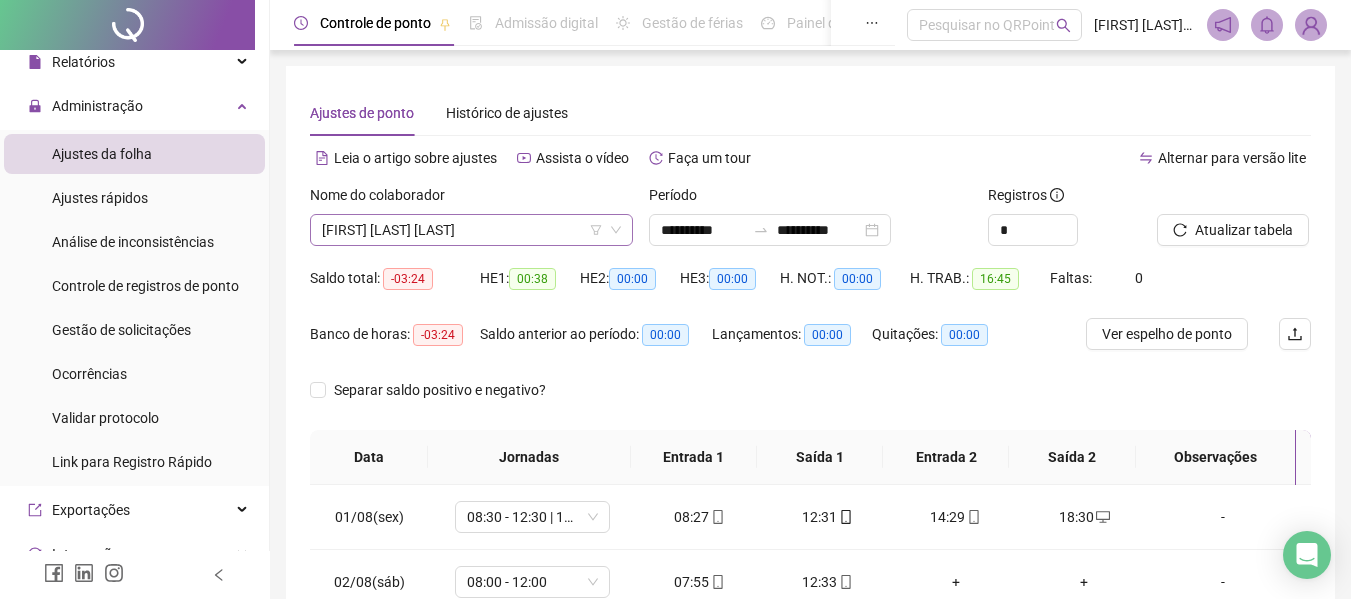 click on "[FIRST] [LAST] [LAST]" at bounding box center (471, 230) 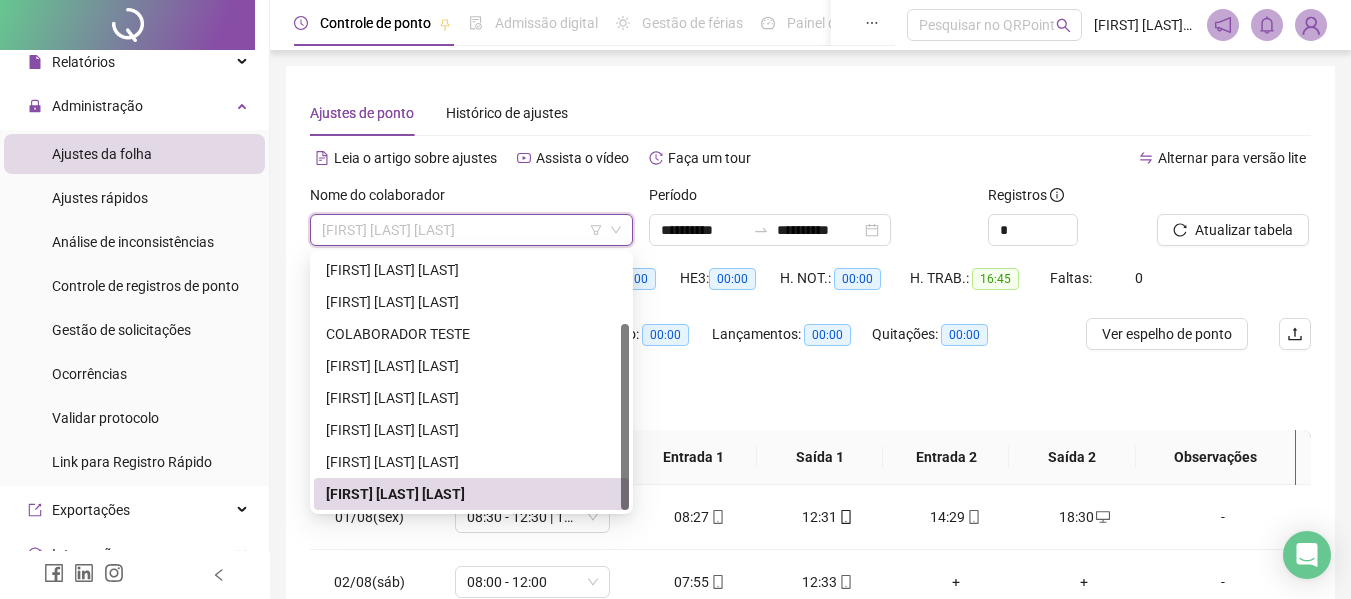 click on "[FIRST] [LAST] [LAST]" at bounding box center [471, 494] 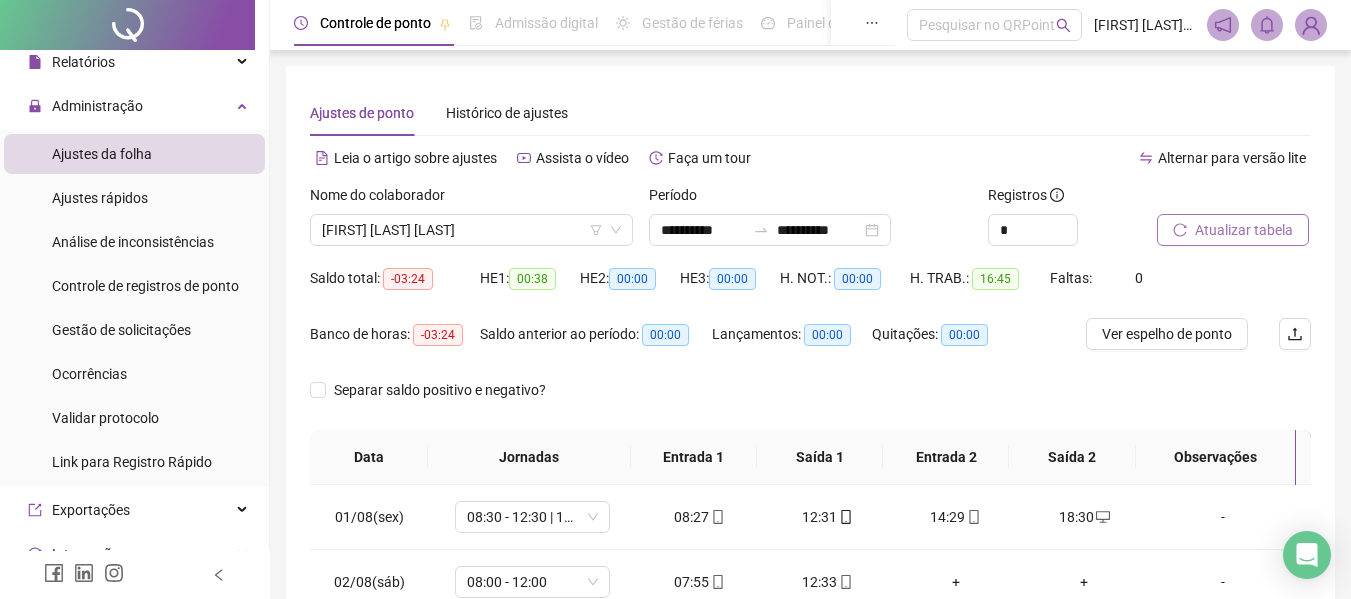 click on "Atualizar tabela" at bounding box center (1244, 230) 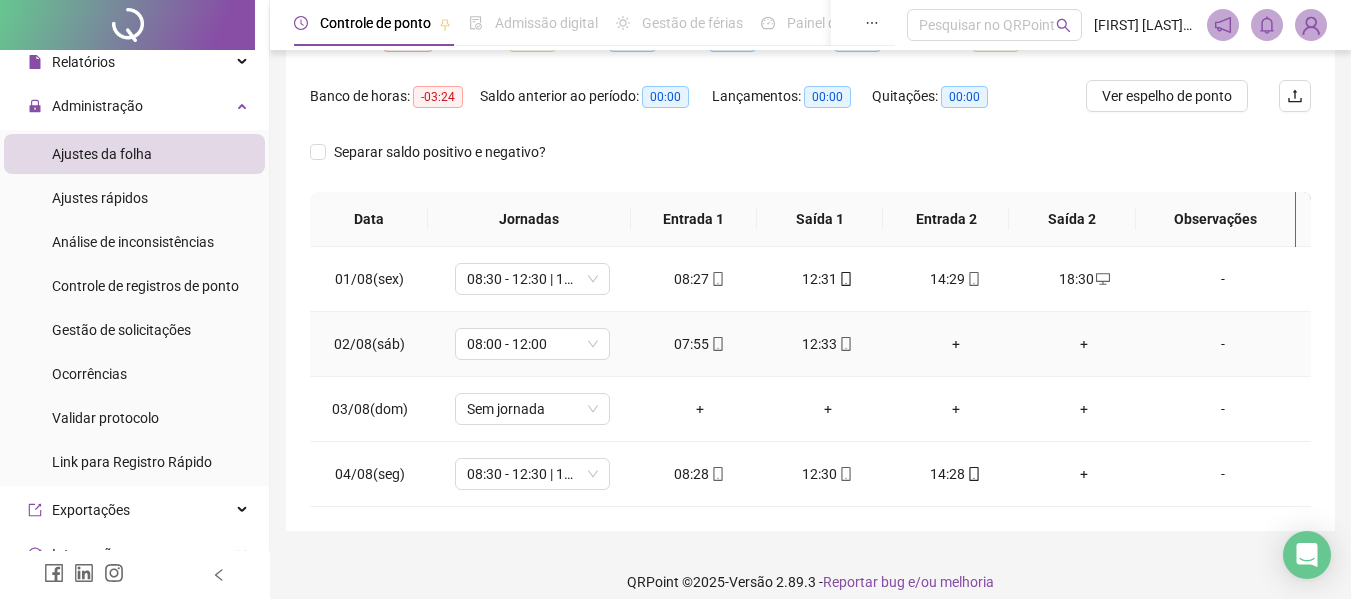 scroll, scrollTop: 256, scrollLeft: 0, axis: vertical 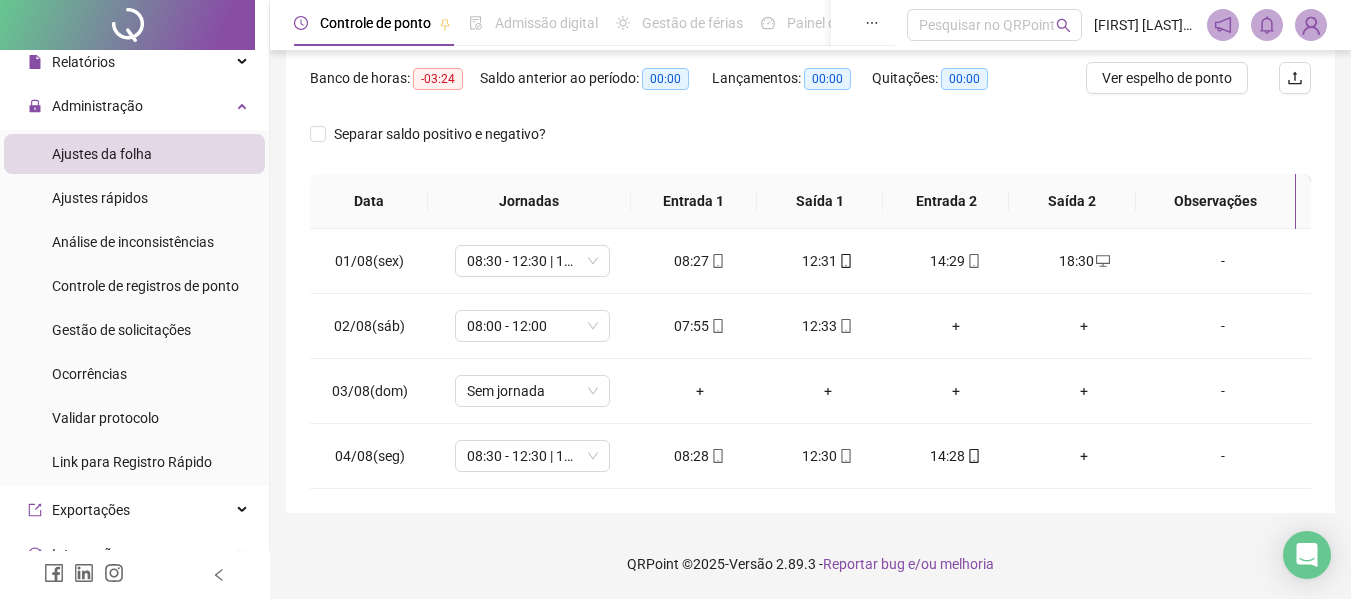 click on "Quitações:   00:00" at bounding box center (942, 90) 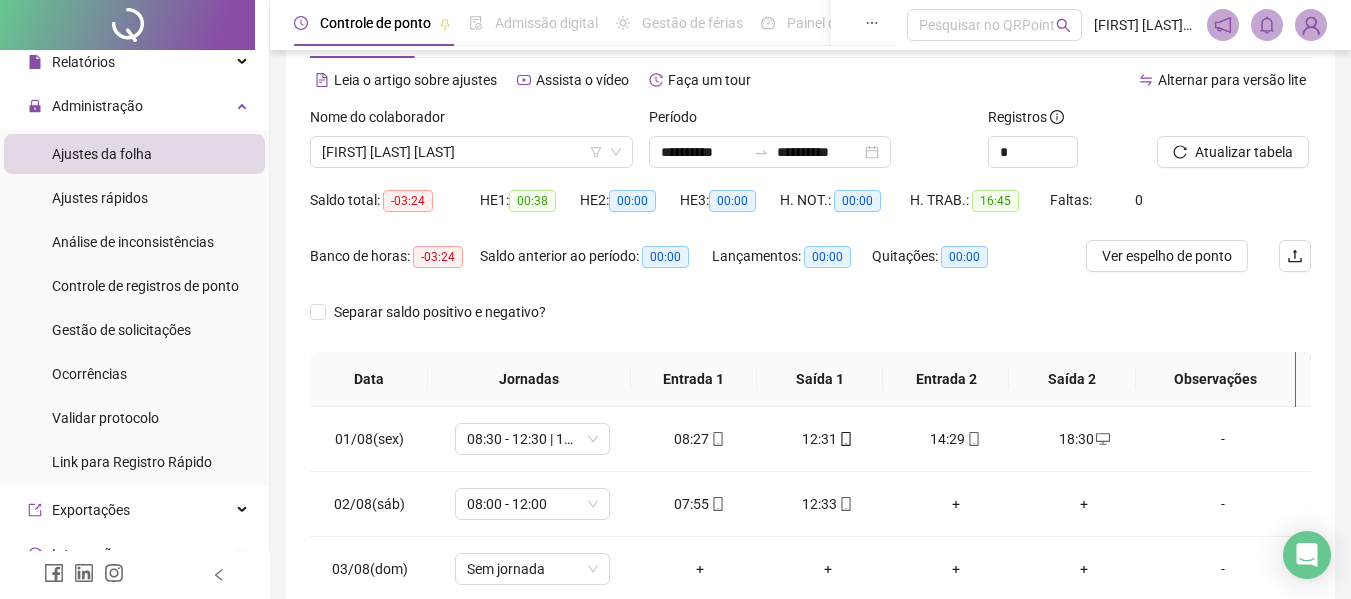 scroll, scrollTop: 56, scrollLeft: 0, axis: vertical 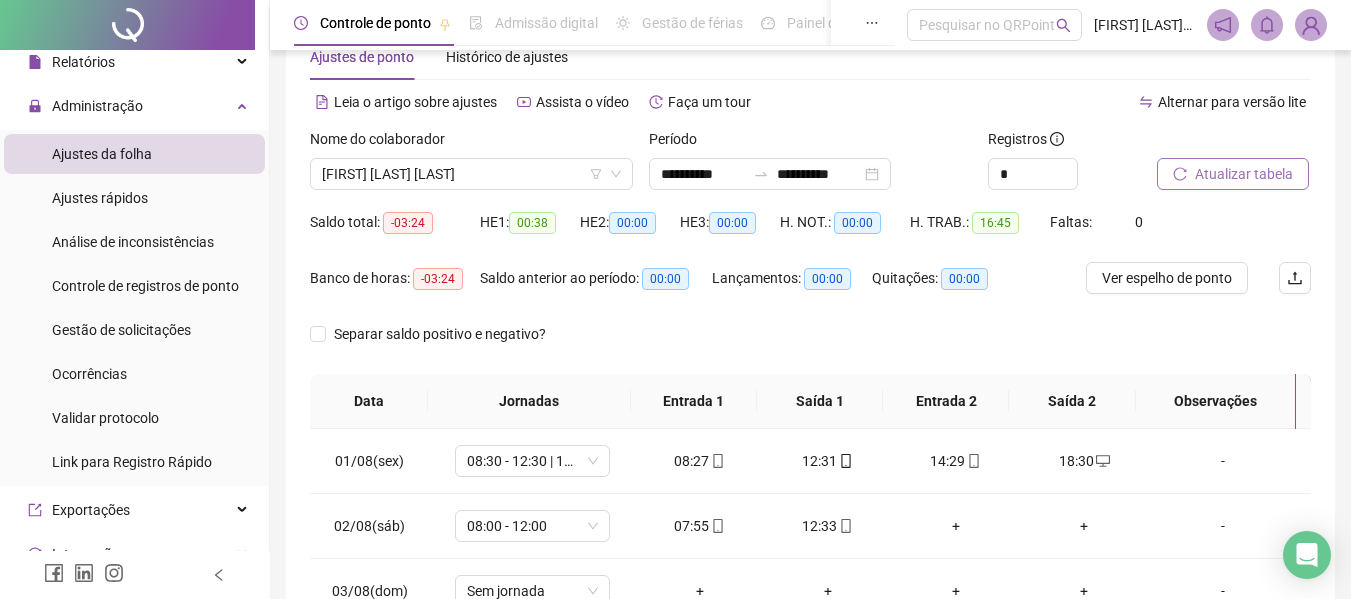 click on "Atualizar tabela" at bounding box center [1244, 174] 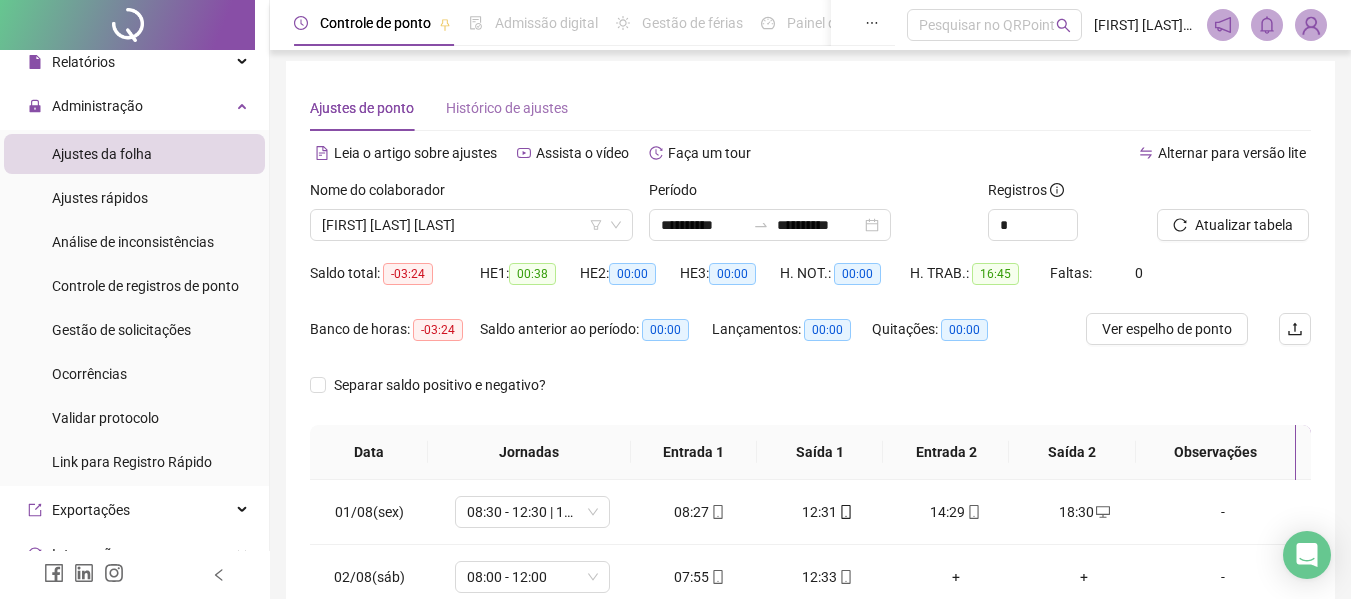 scroll, scrollTop: 0, scrollLeft: 0, axis: both 